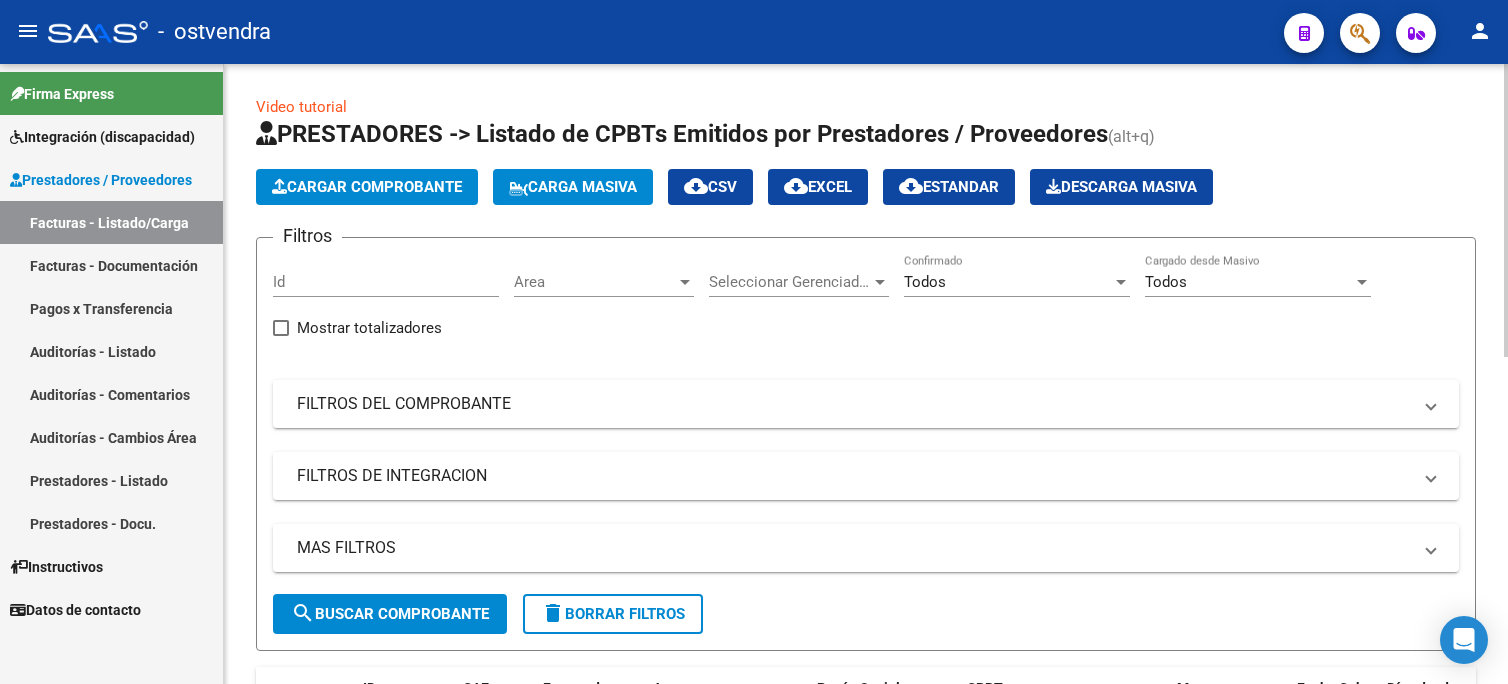 scroll, scrollTop: 0, scrollLeft: 0, axis: both 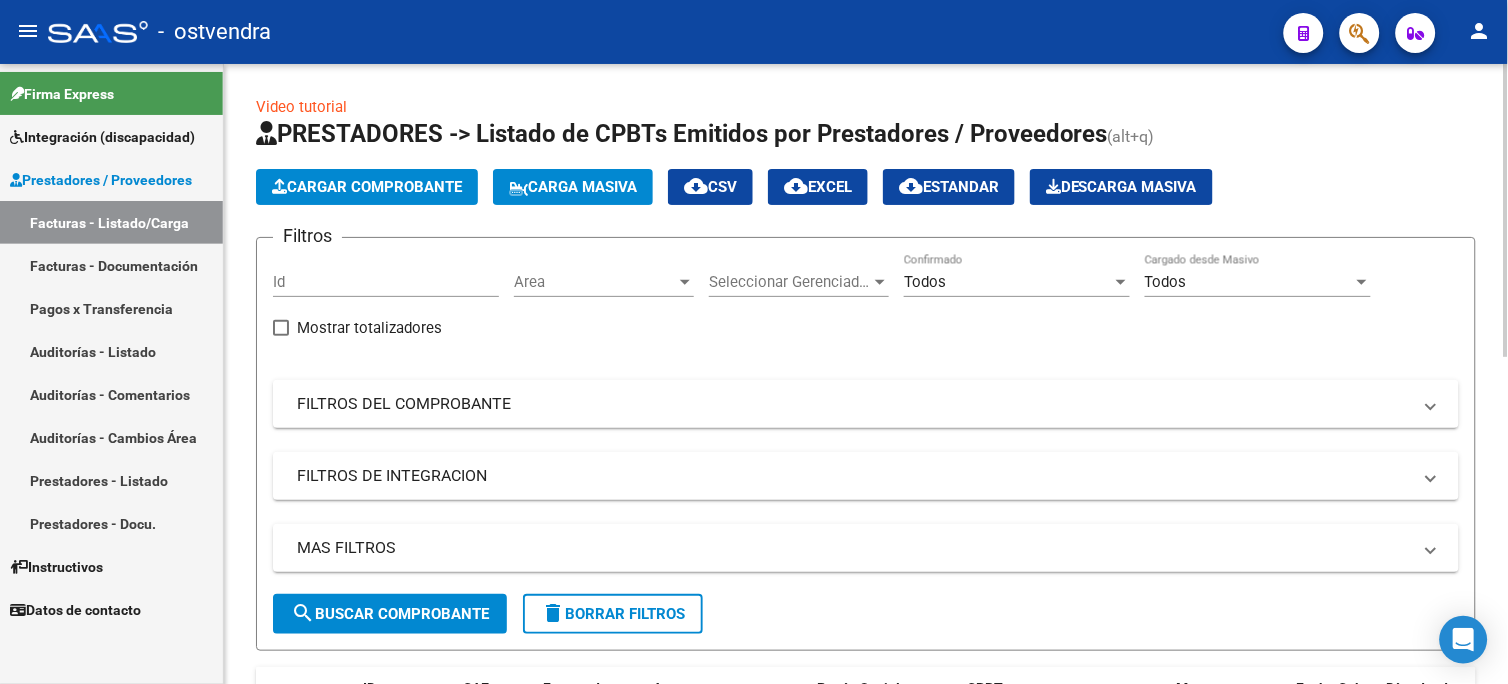 click on "Cargar Comprobante" 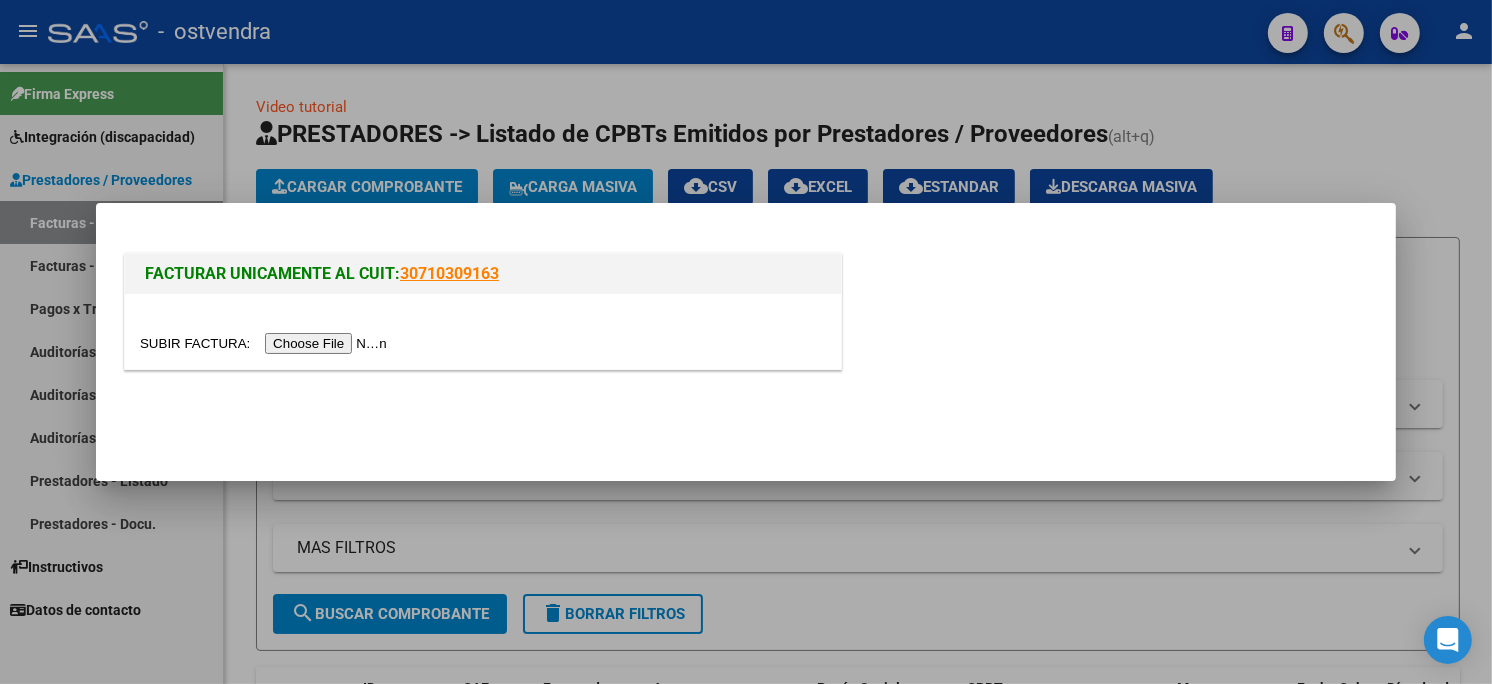 click at bounding box center (266, 343) 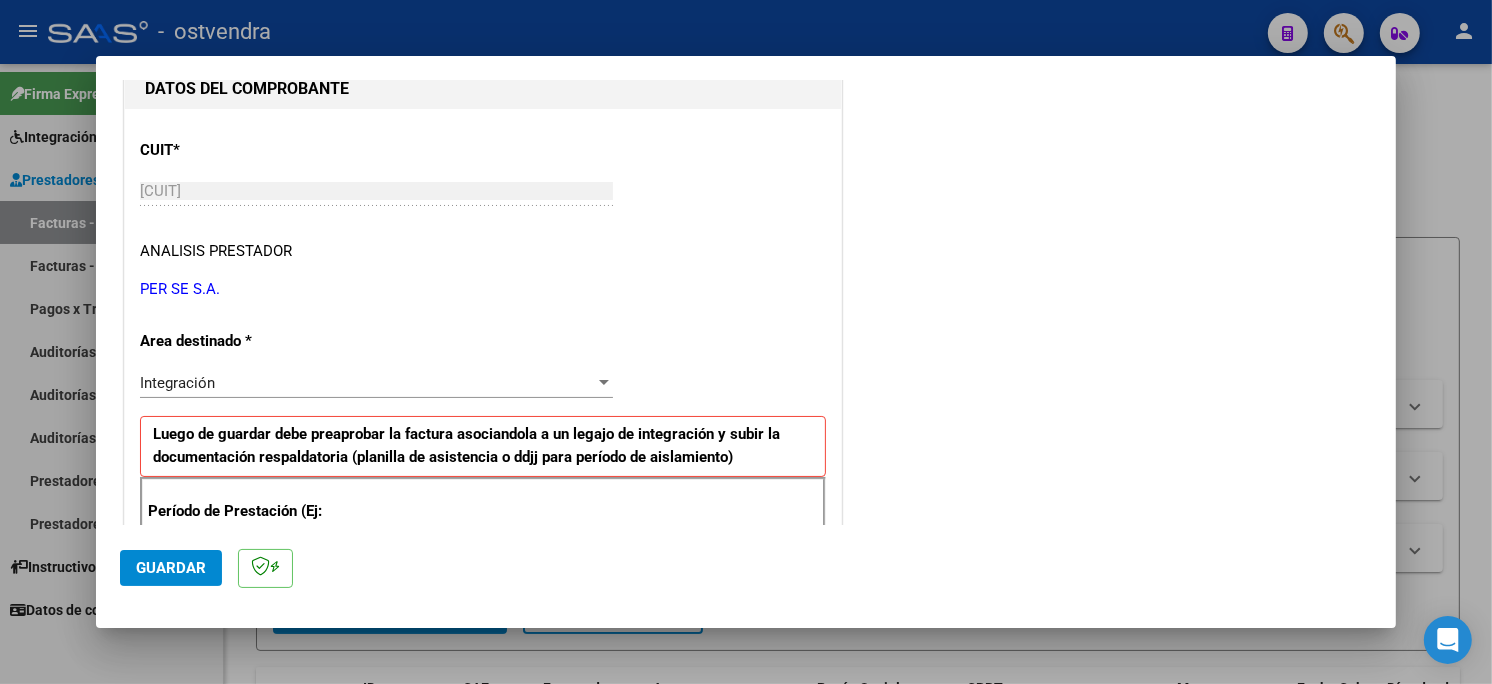 scroll, scrollTop: 444, scrollLeft: 0, axis: vertical 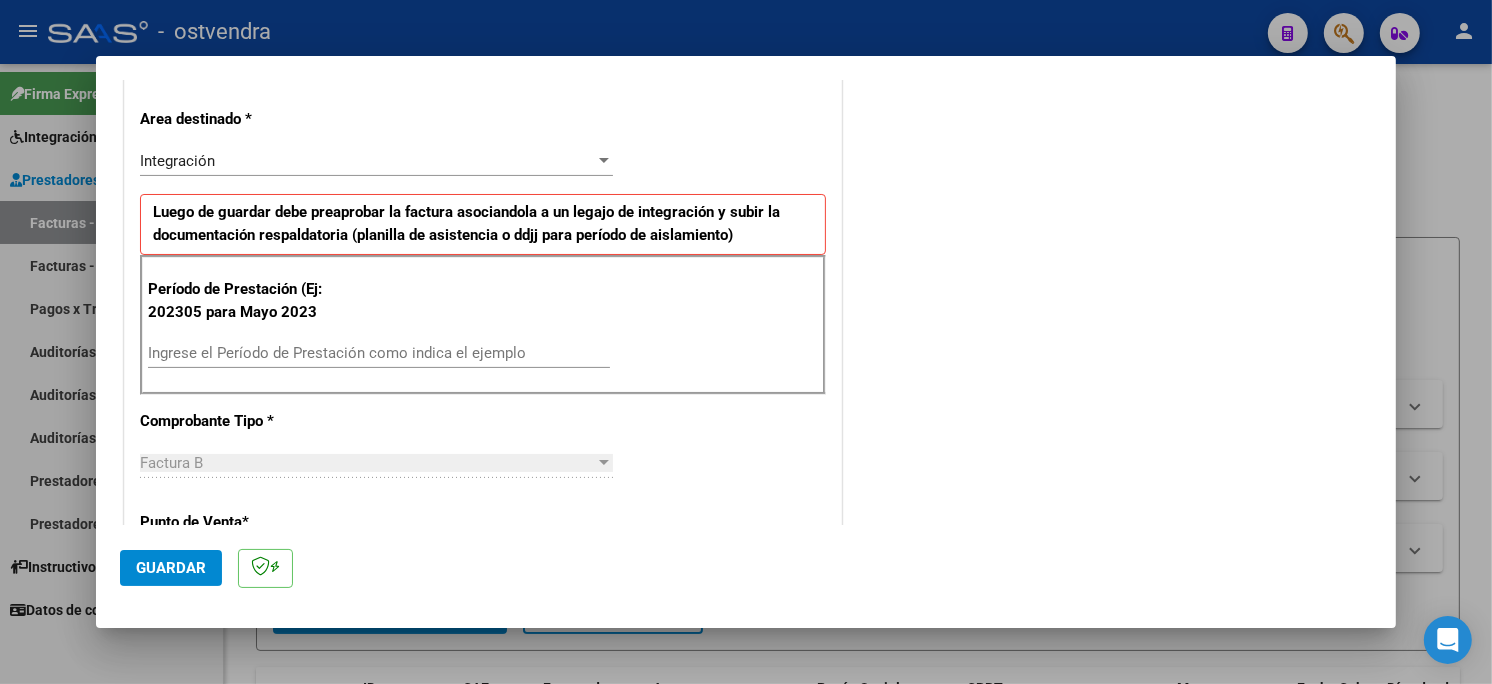 click on "Ingrese el Período de Prestación como indica el ejemplo" at bounding box center (379, 353) 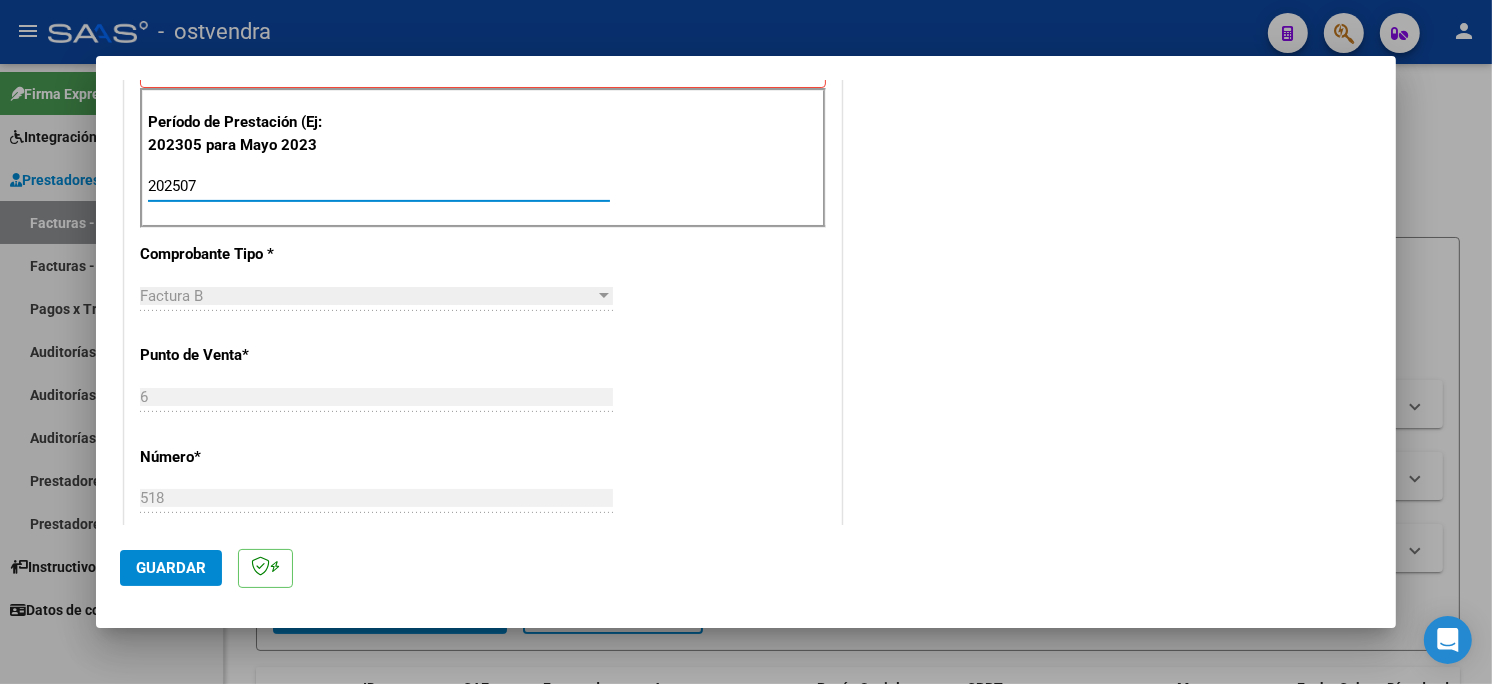 scroll, scrollTop: 666, scrollLeft: 0, axis: vertical 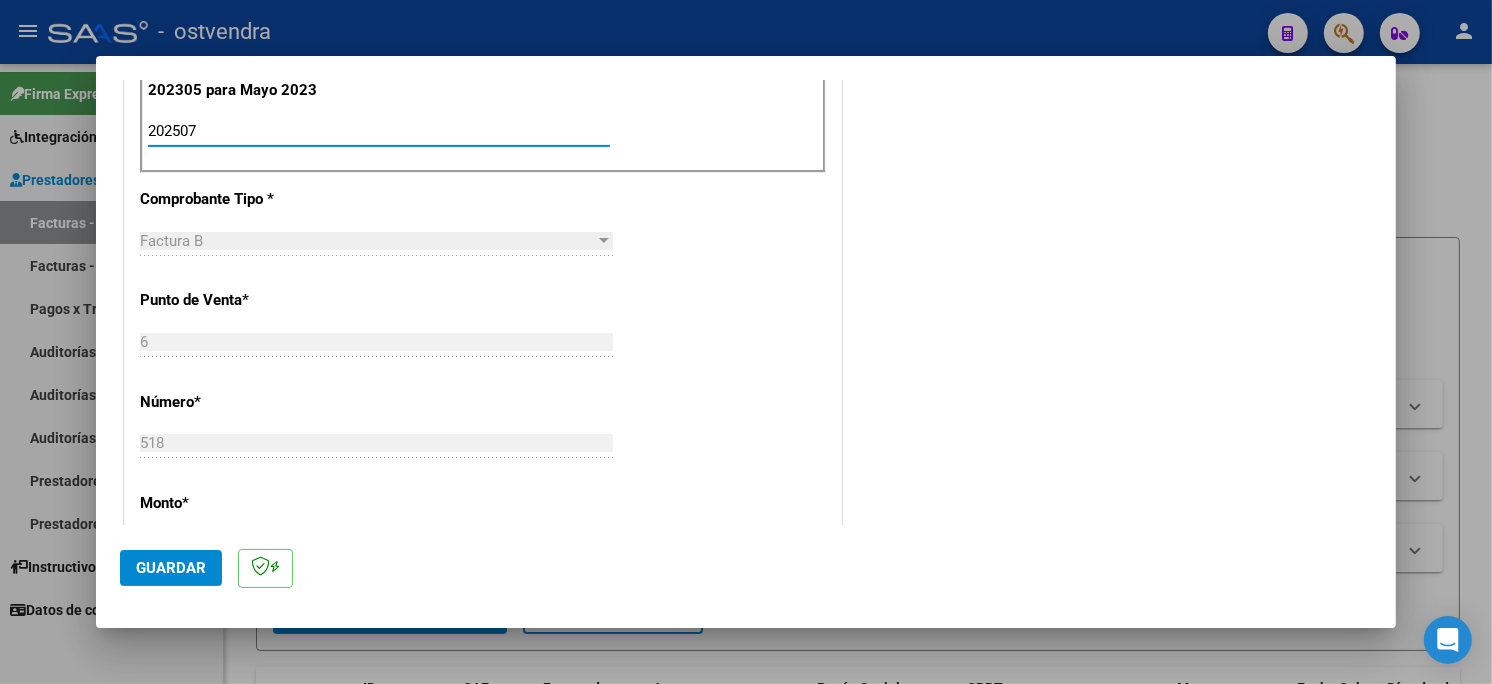type on "202507" 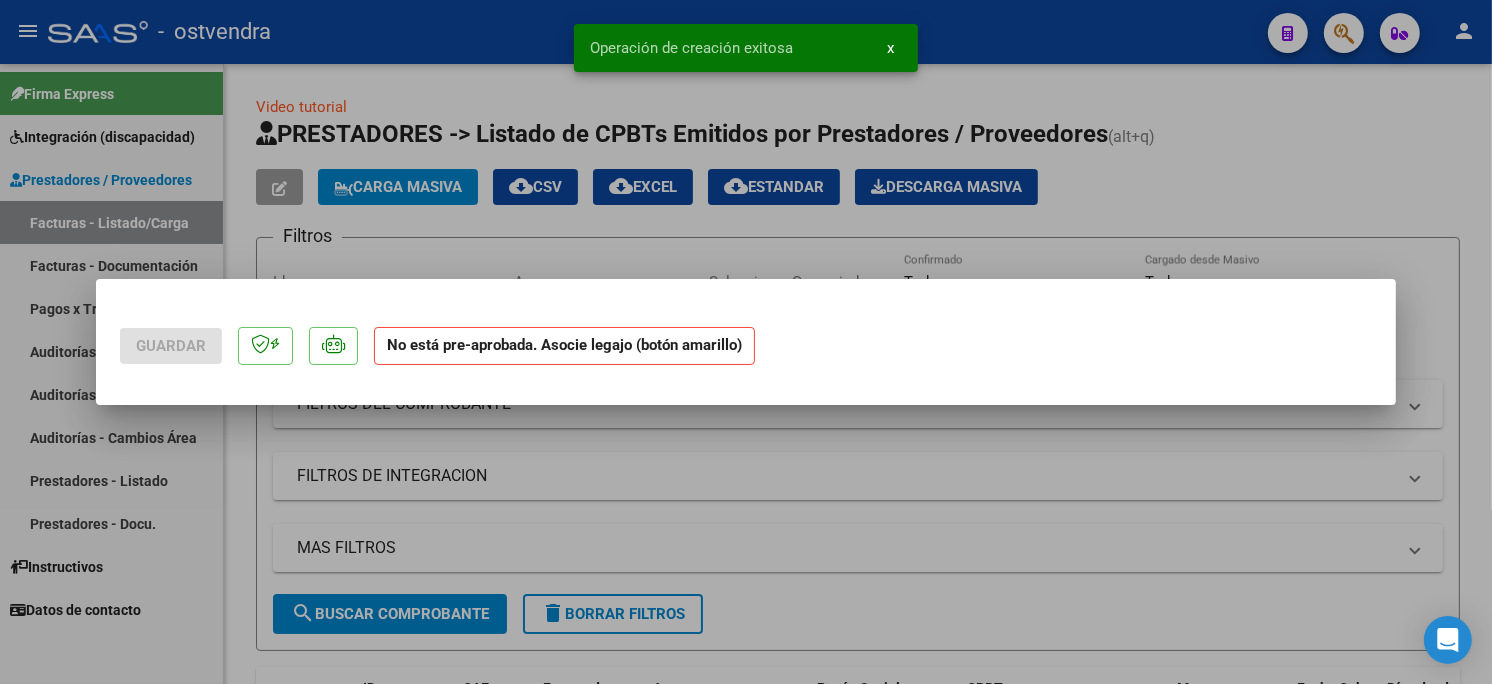 scroll, scrollTop: 0, scrollLeft: 0, axis: both 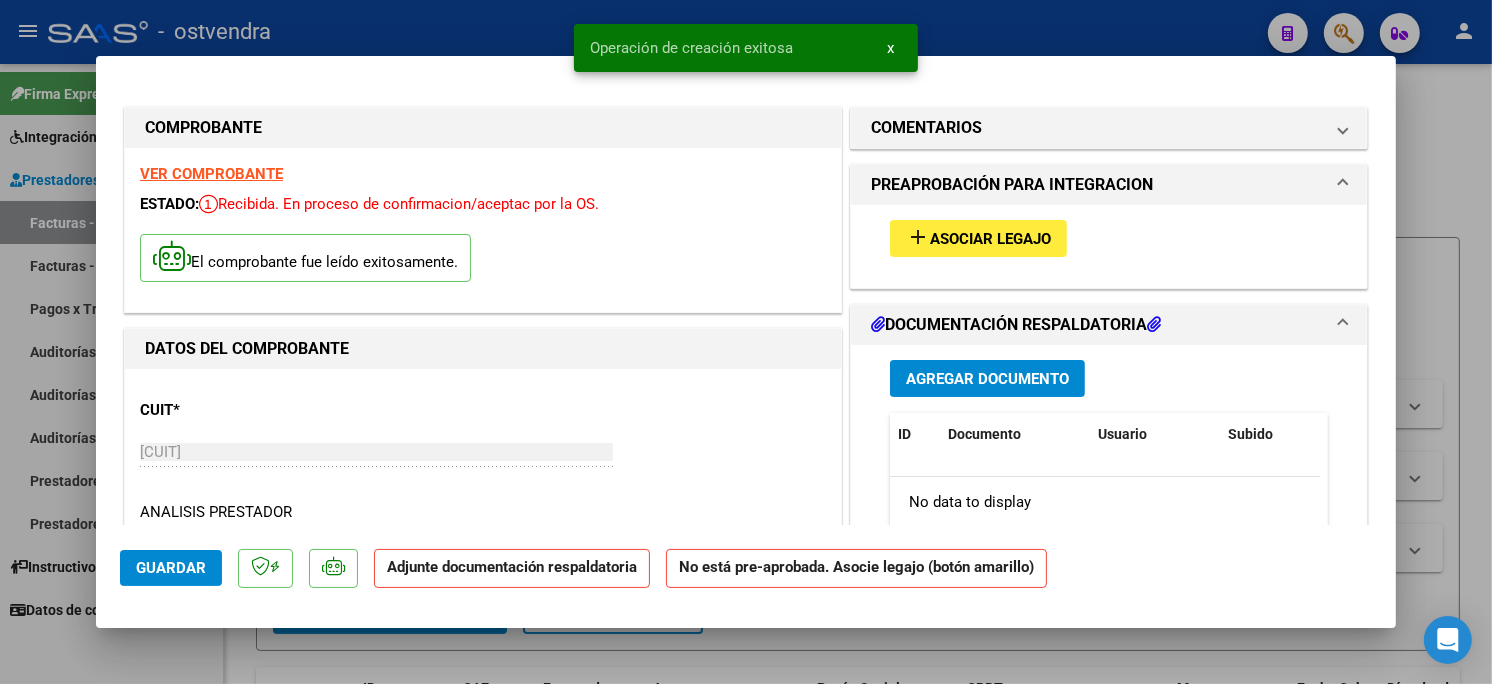 click on "Asociar Legajo" at bounding box center (990, 239) 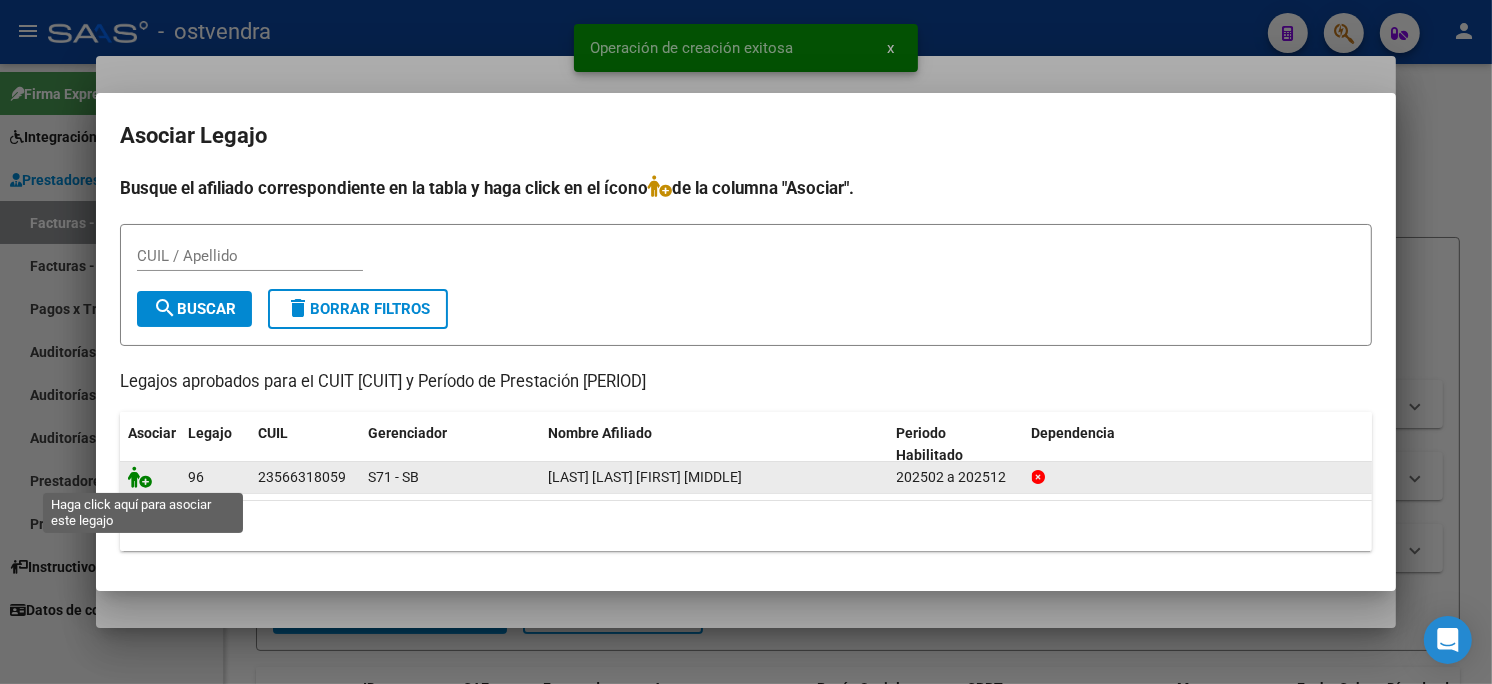 click 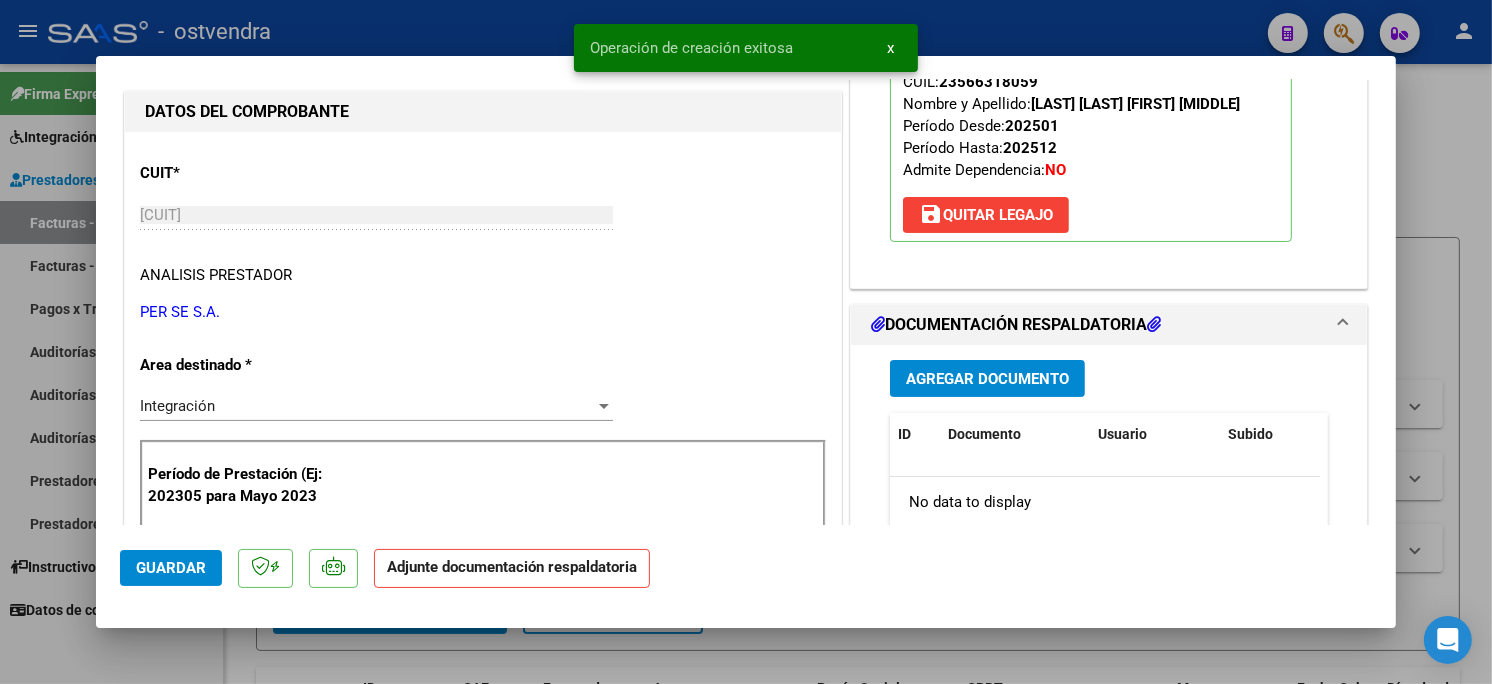 scroll, scrollTop: 333, scrollLeft: 0, axis: vertical 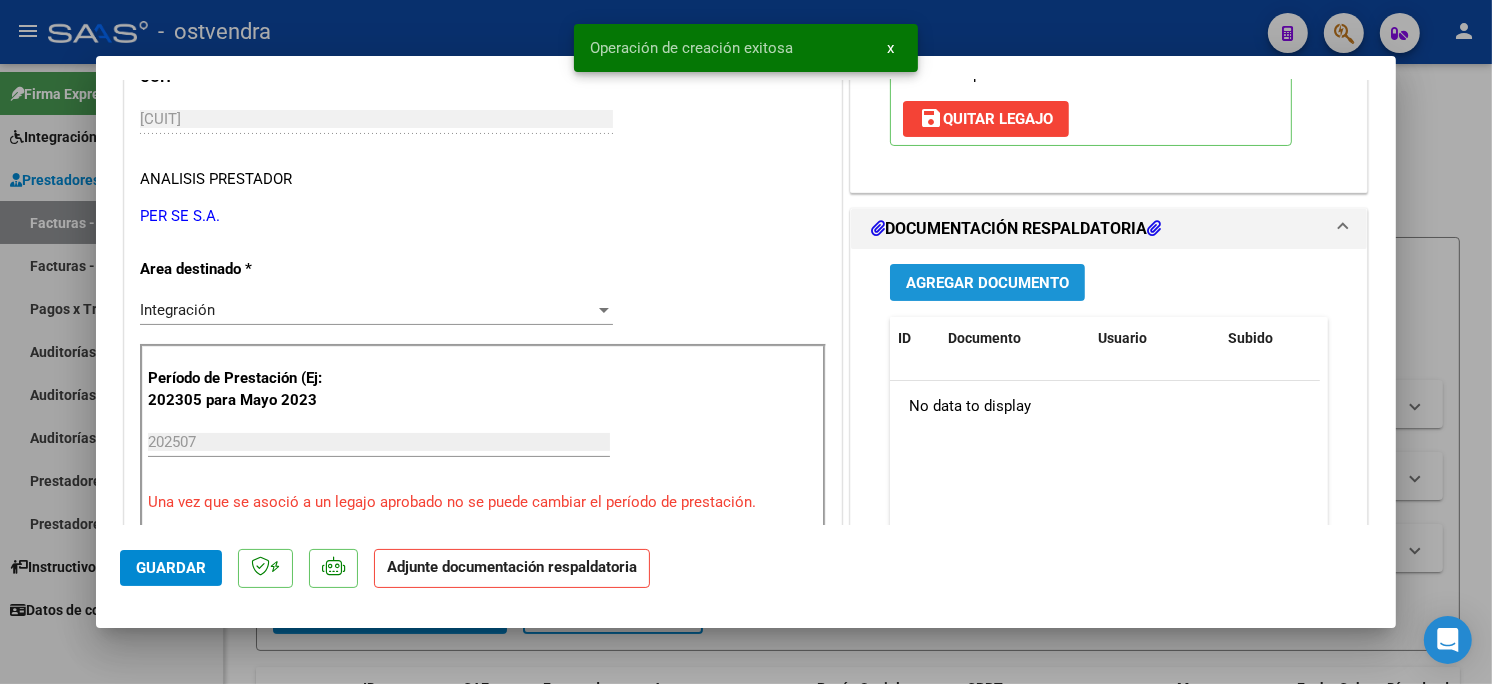 click on "Agregar Documento" at bounding box center (987, 283) 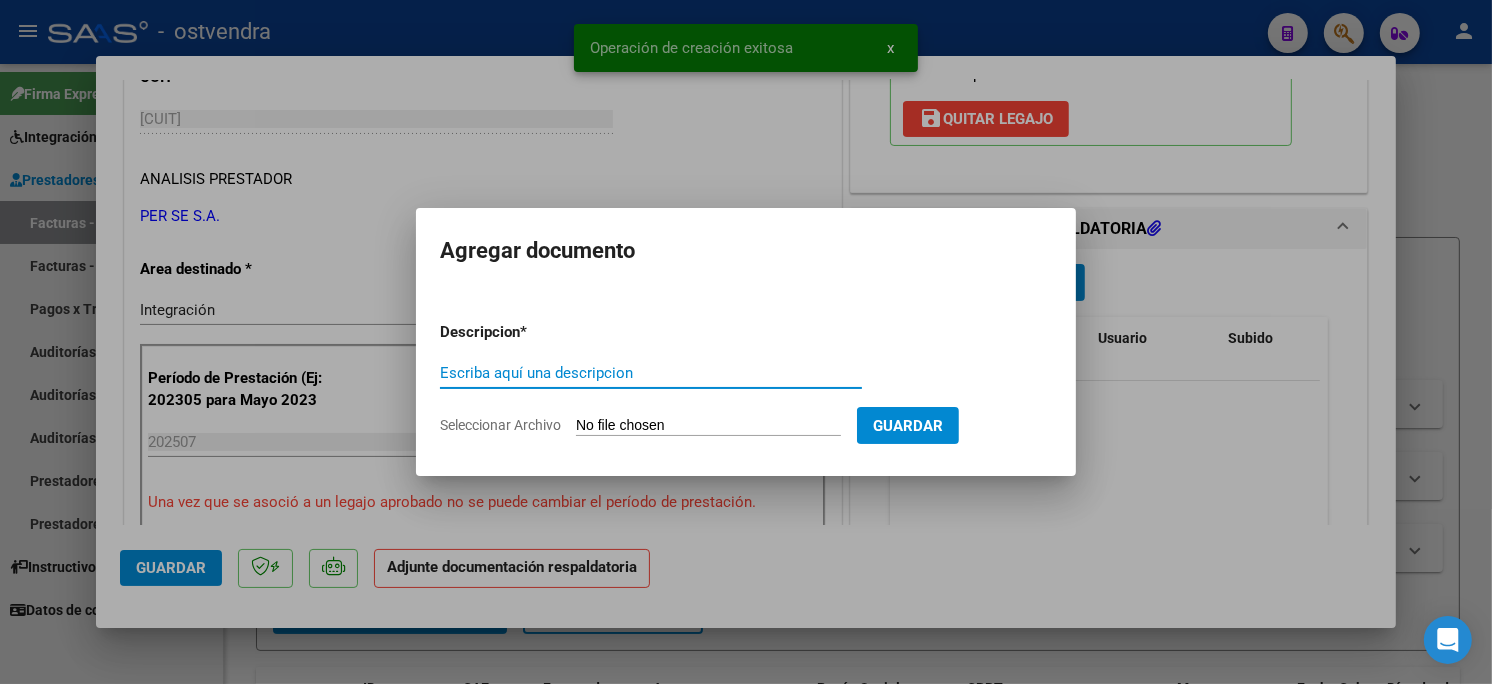 click on "Seleccionar Archivo" at bounding box center (708, 426) 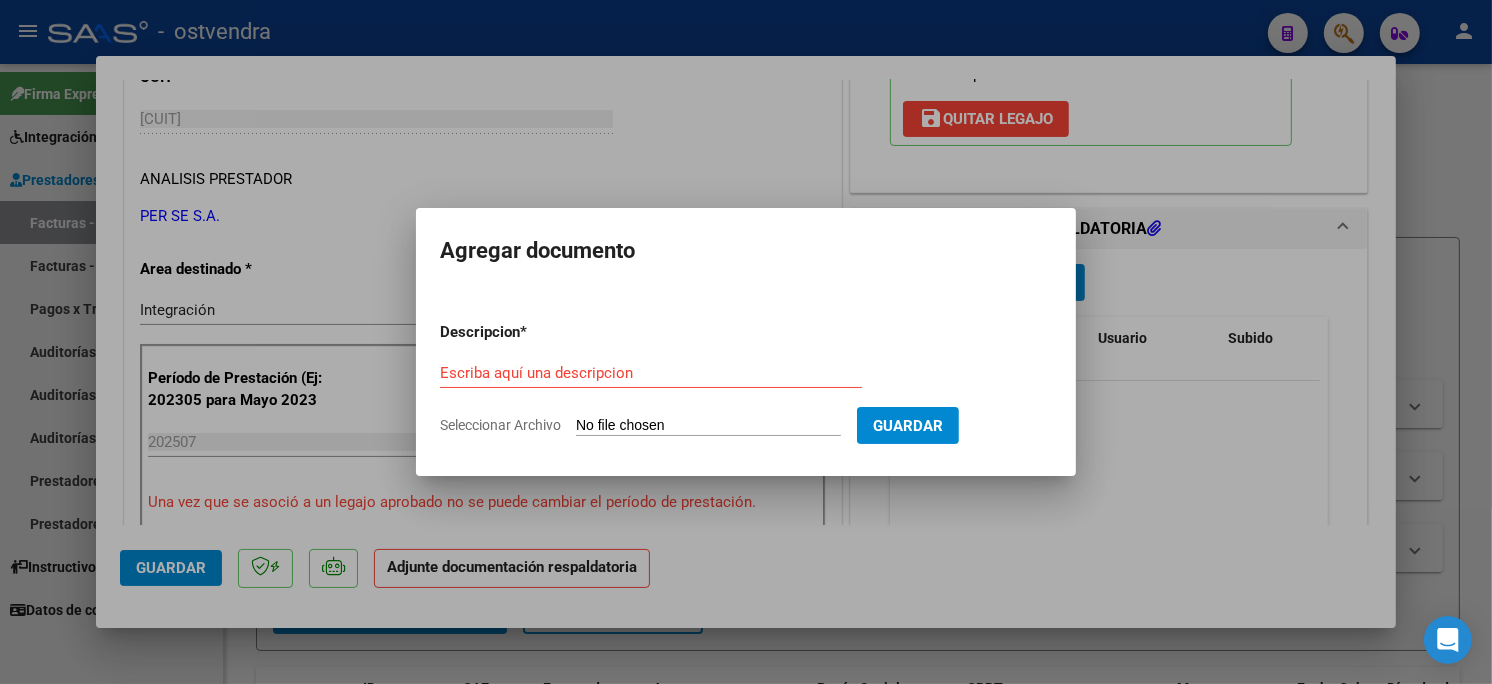 type on "C:\fakepath\ASISTENCIA B-6-518.pdf" 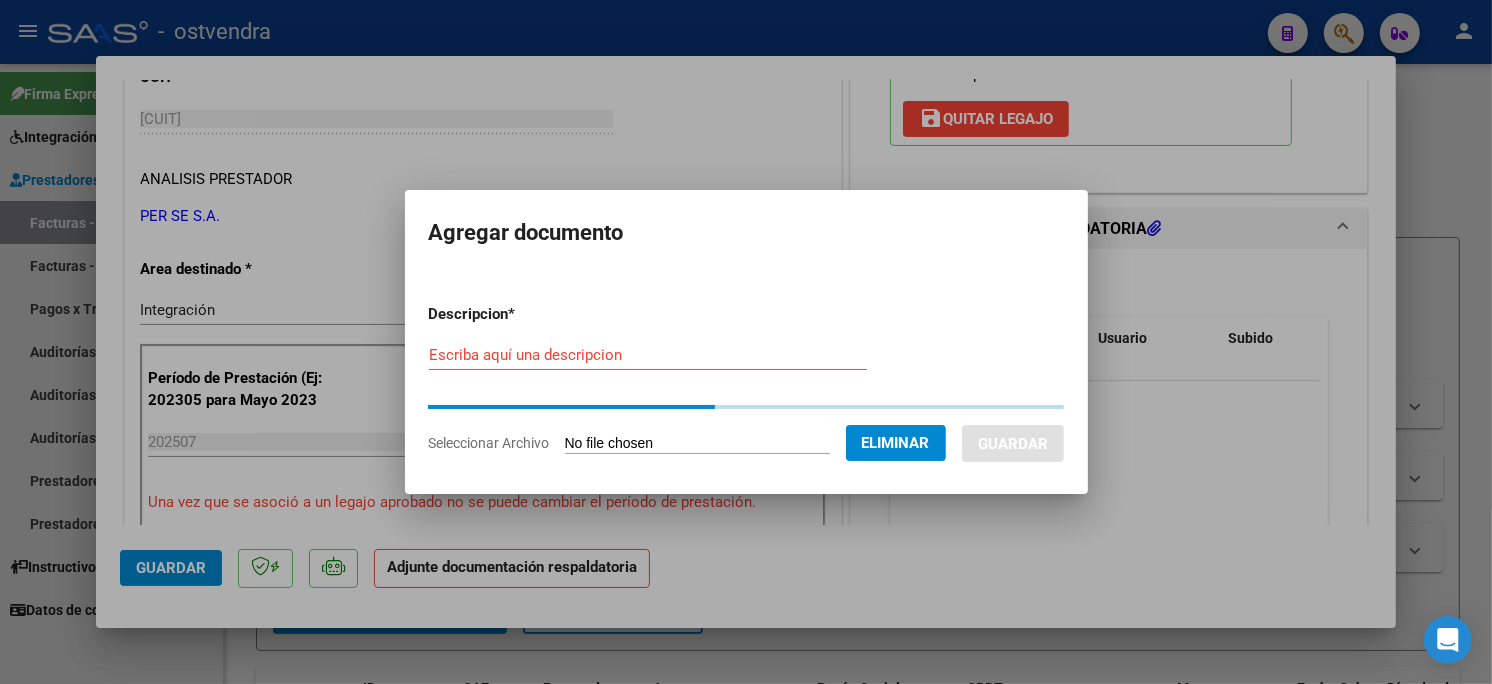 click on "Escriba aquí una descripcion" at bounding box center [648, 355] 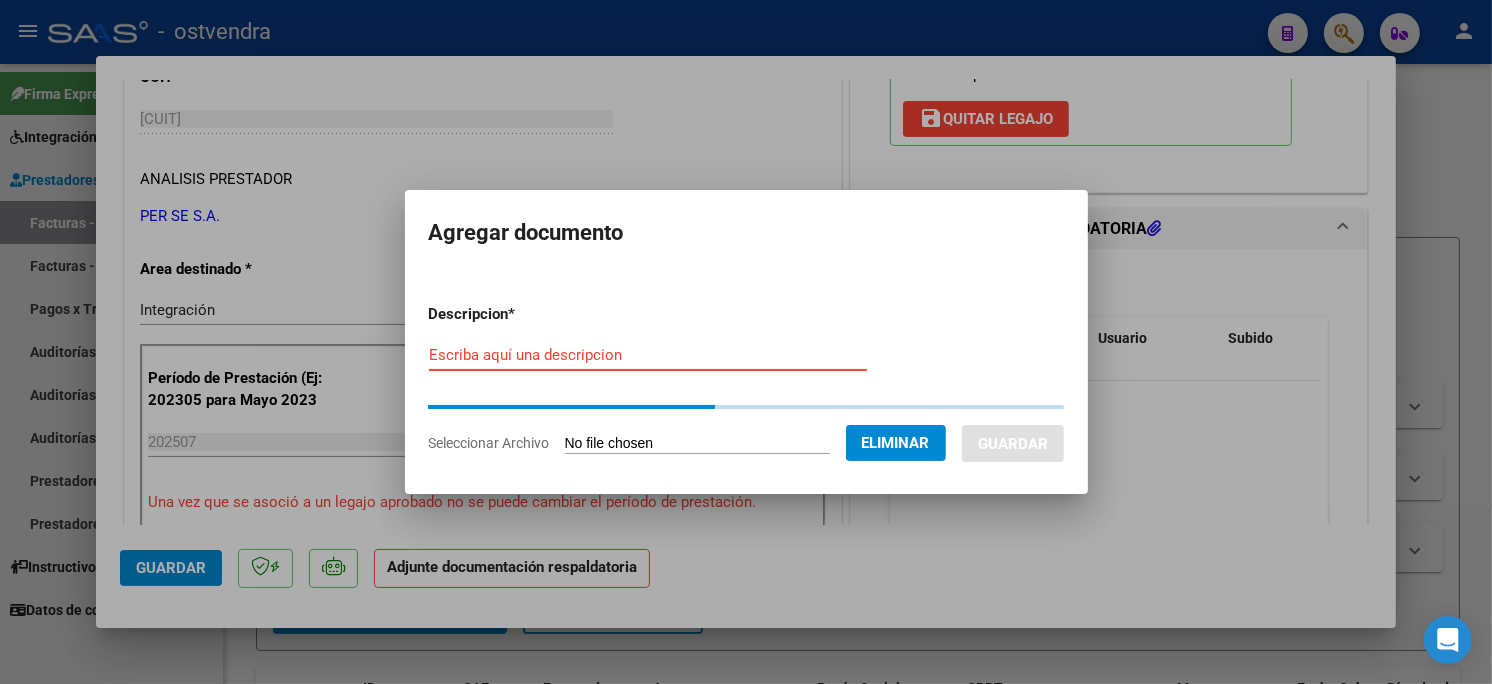 click on "Escriba aquí una descripcion" at bounding box center (648, 355) 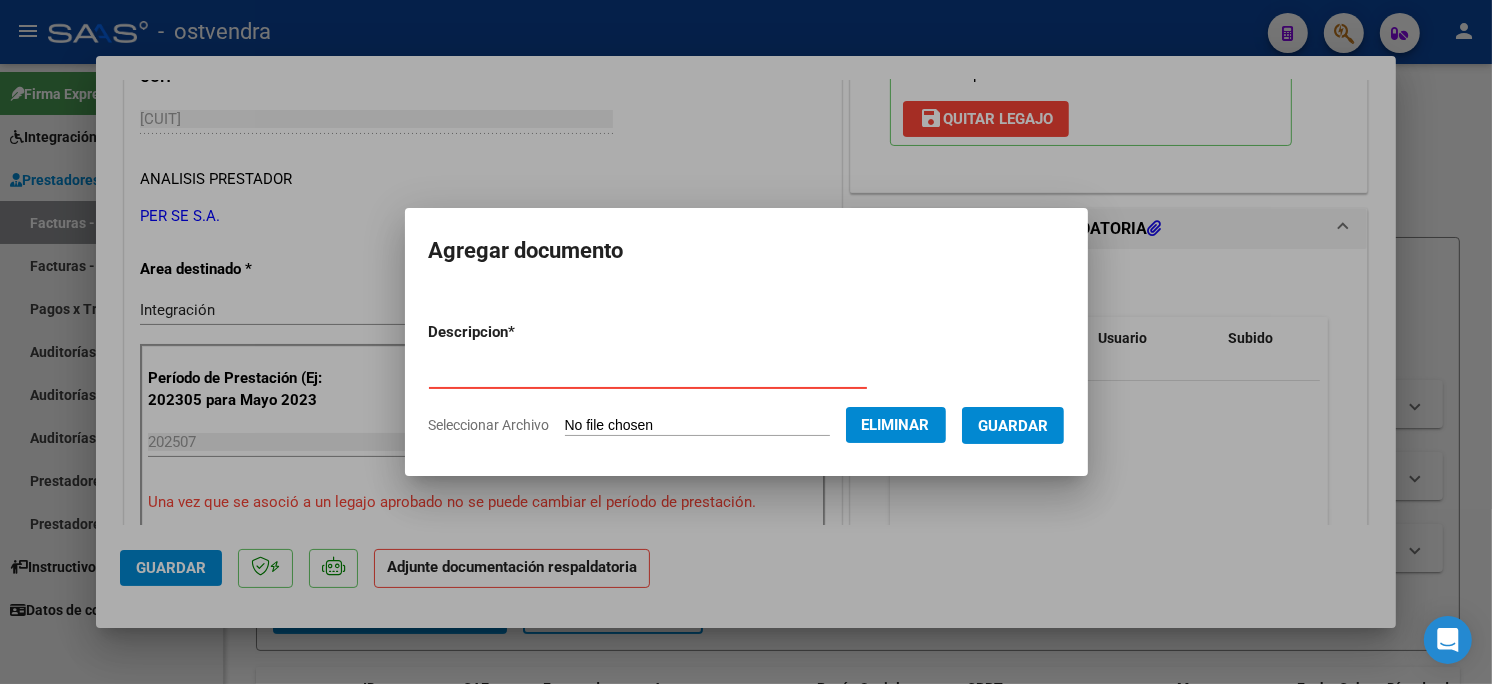 type on "PLANILLA DE ASISTENCIA" 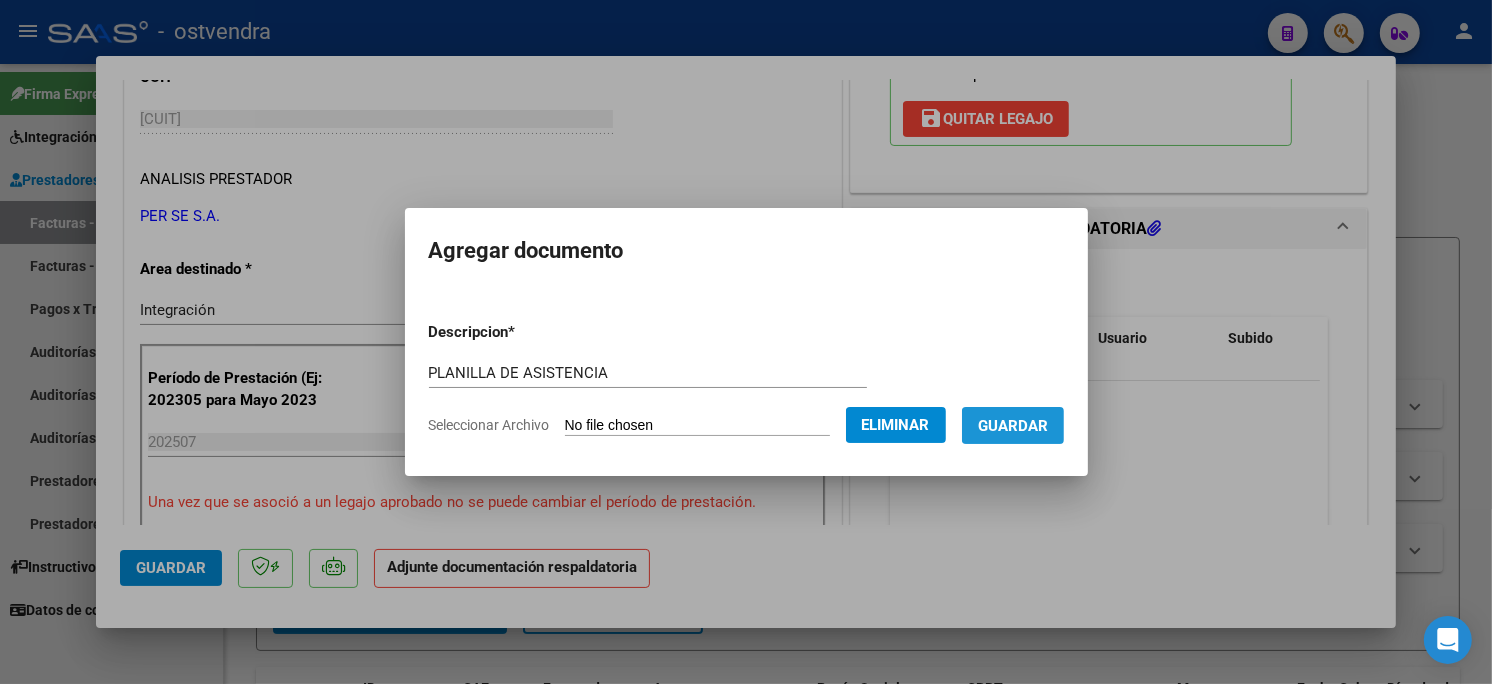 click on "Guardar" at bounding box center [1013, 426] 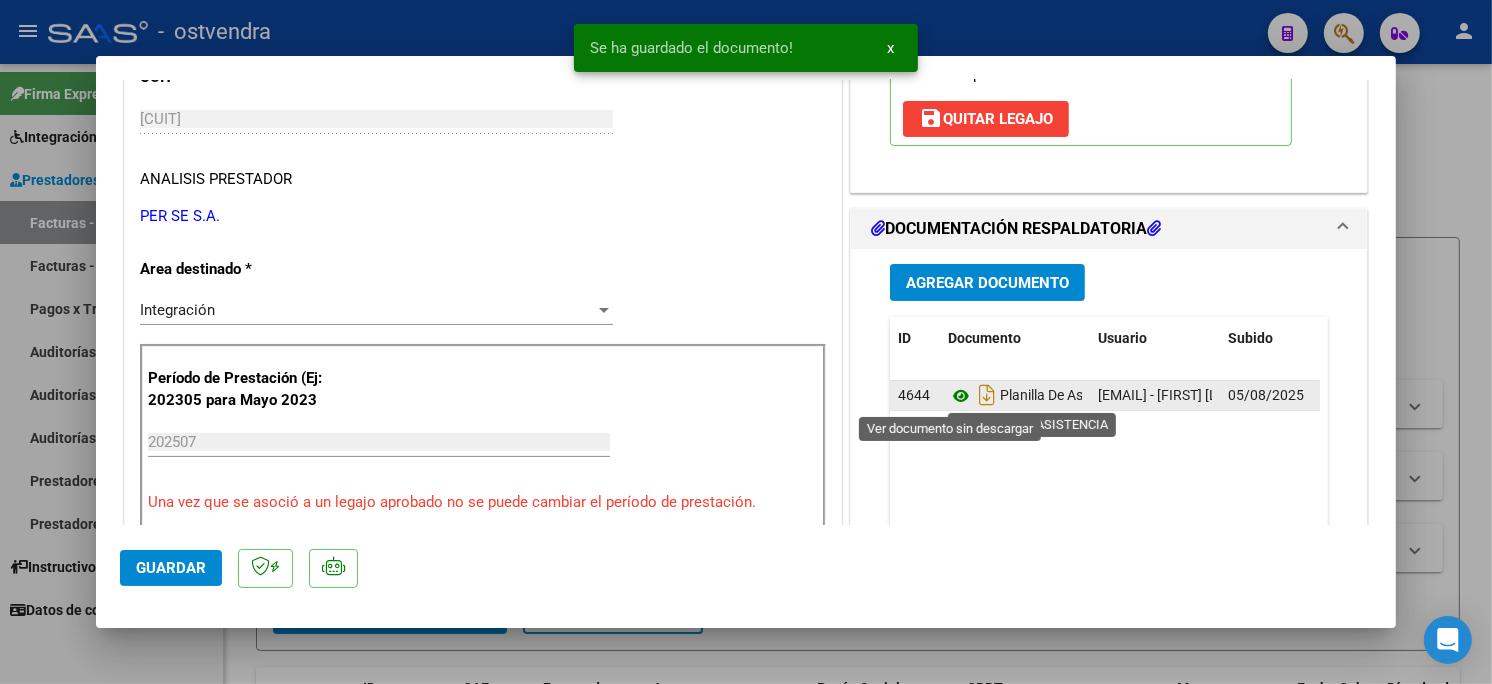 click 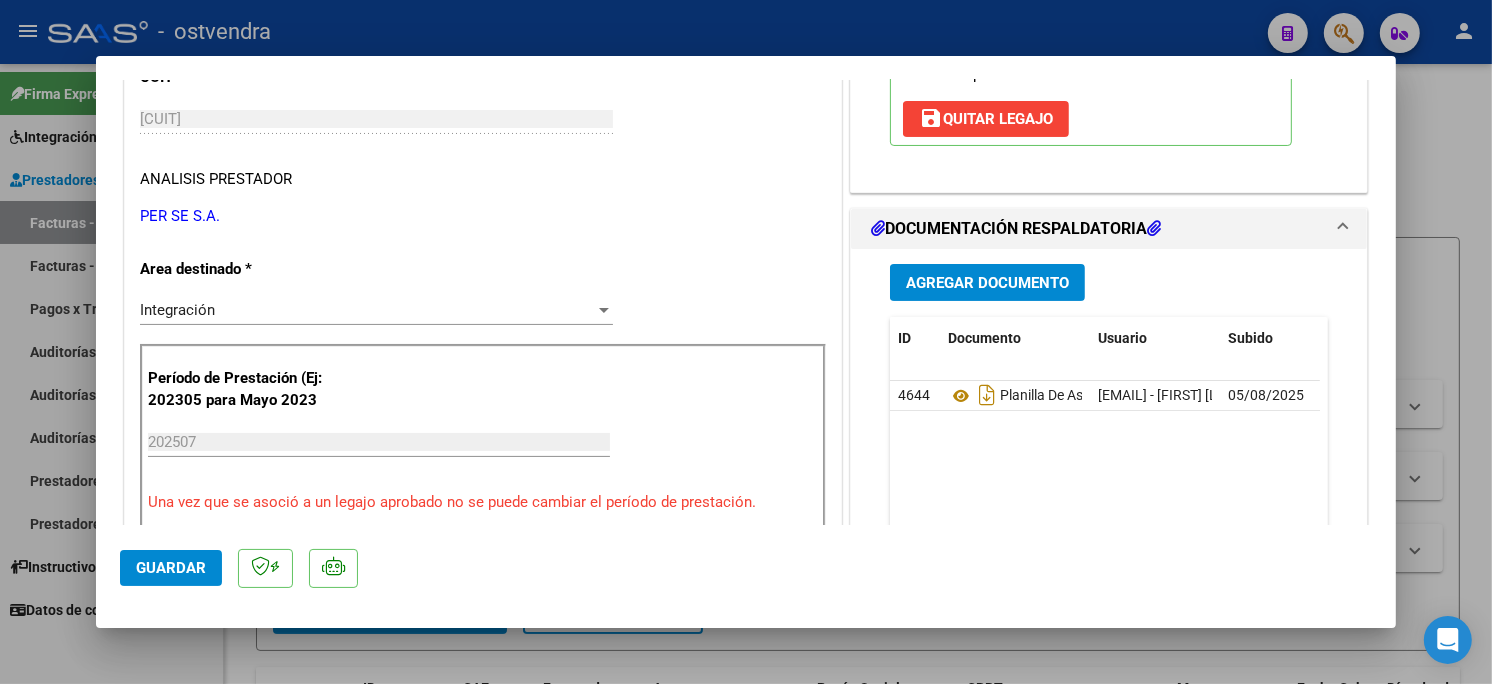 click on "Guardar" 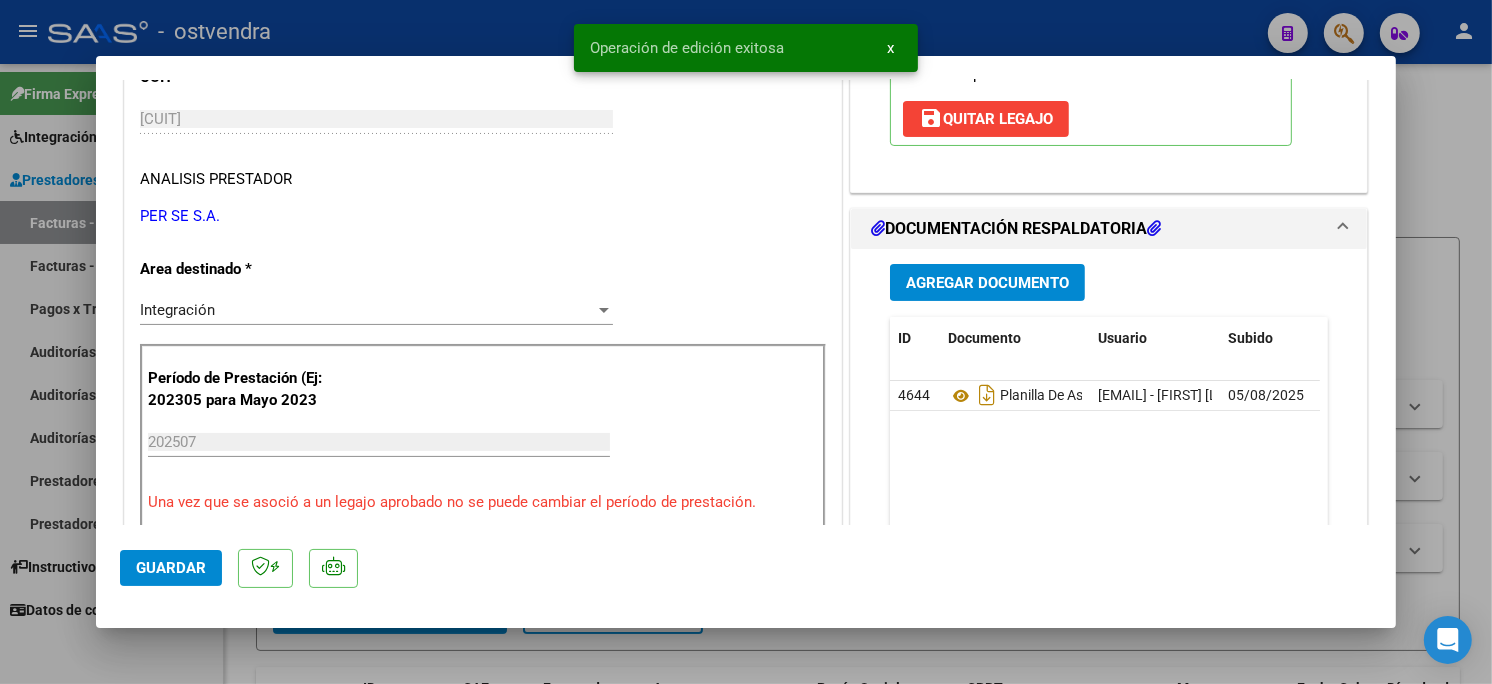 click at bounding box center [746, 342] 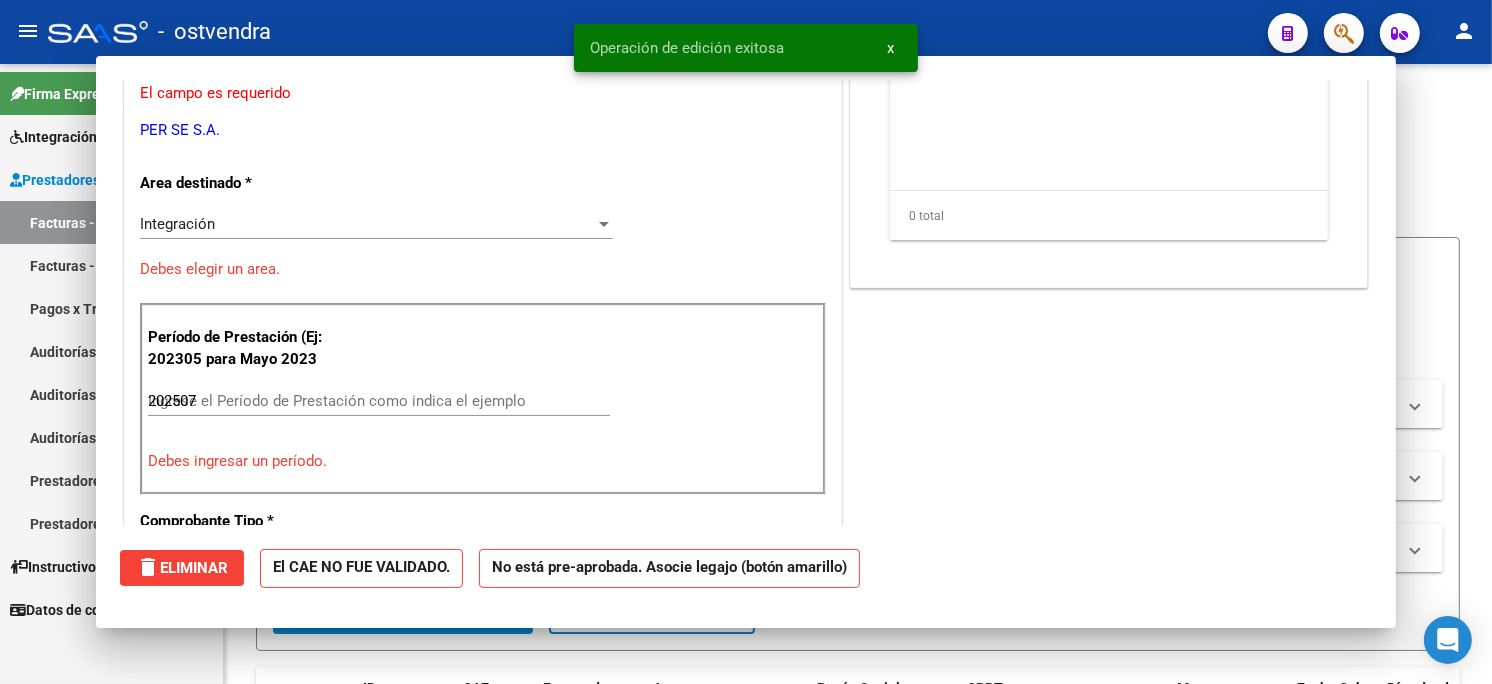 type 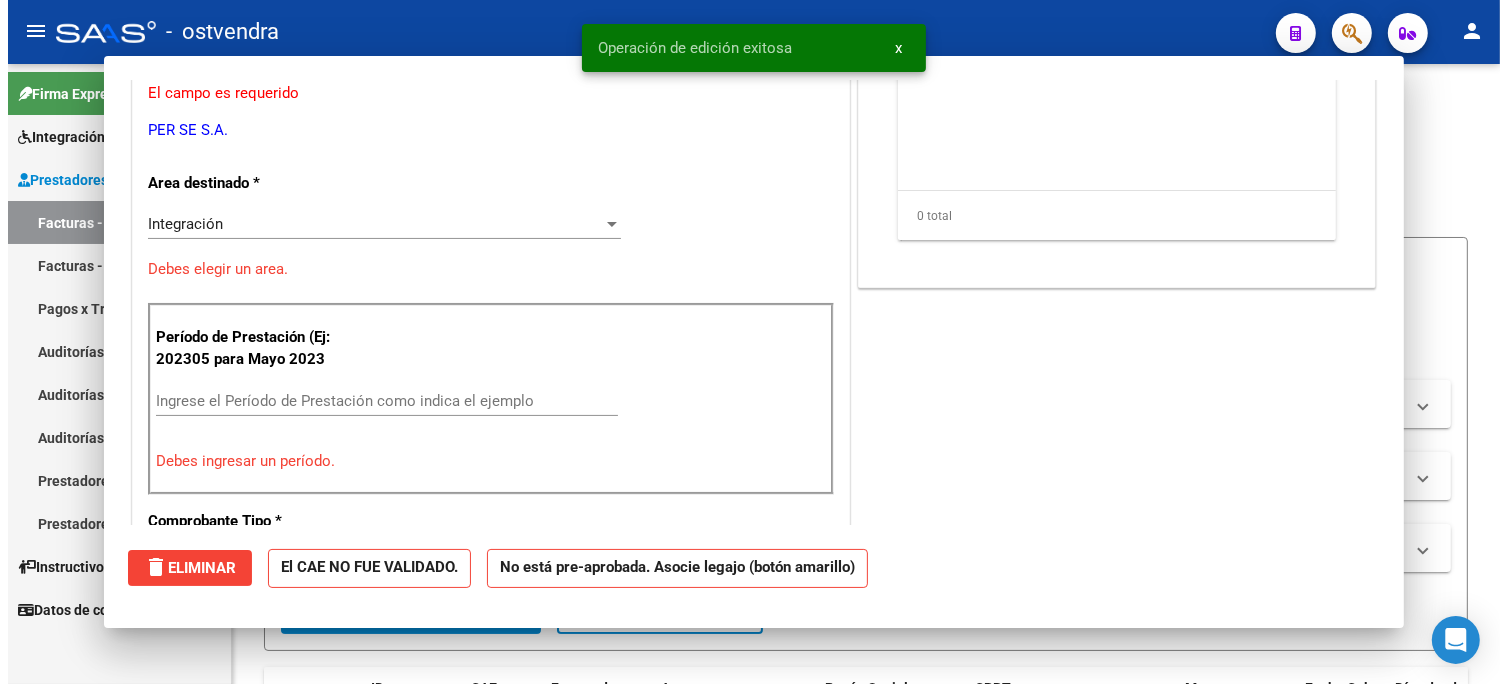 scroll, scrollTop: 272, scrollLeft: 0, axis: vertical 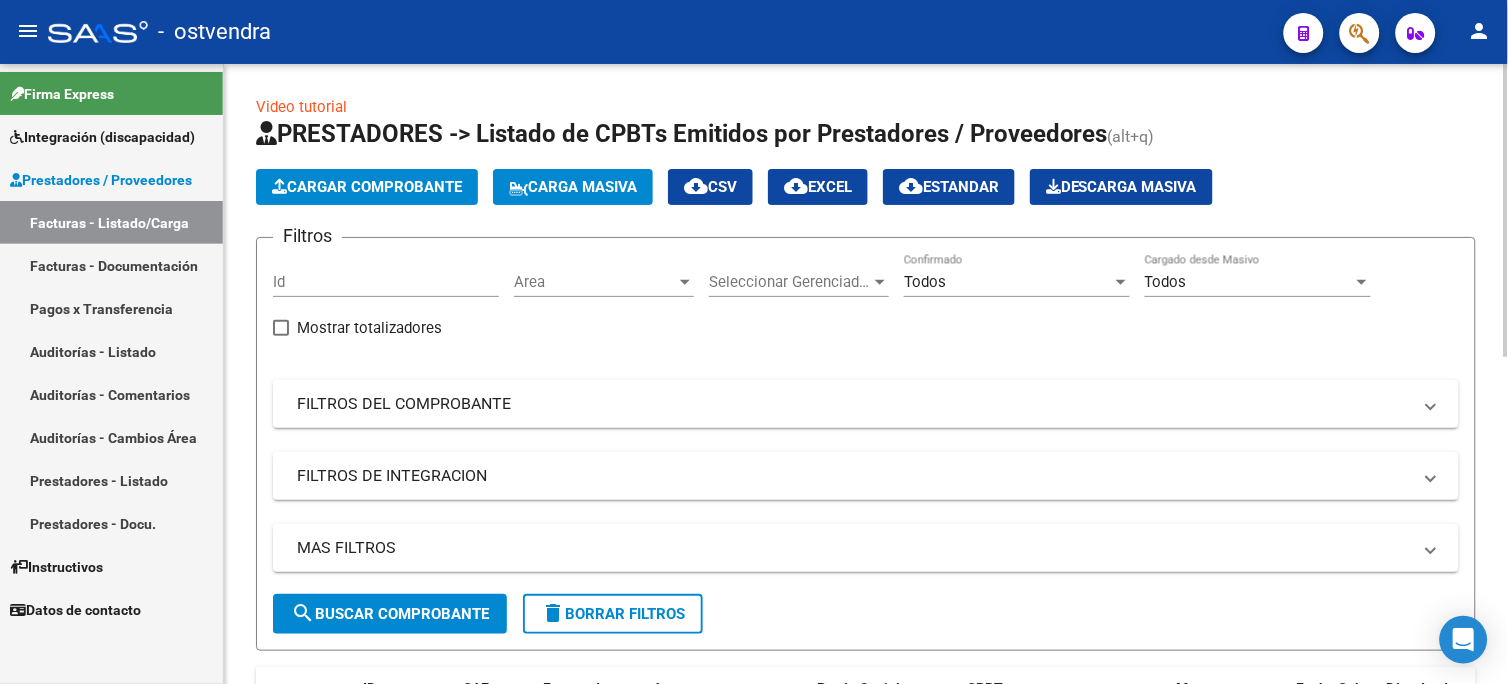click on "Cargar Comprobante" 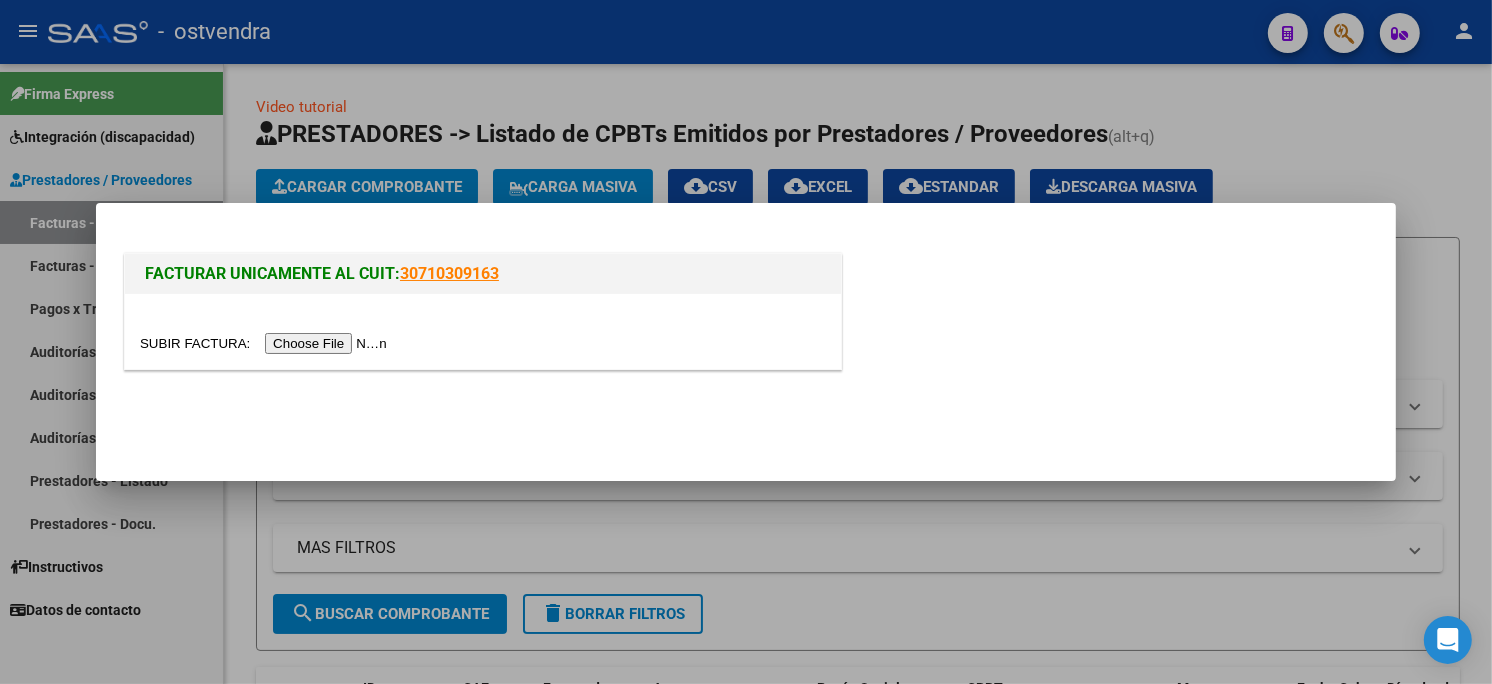 click at bounding box center (266, 343) 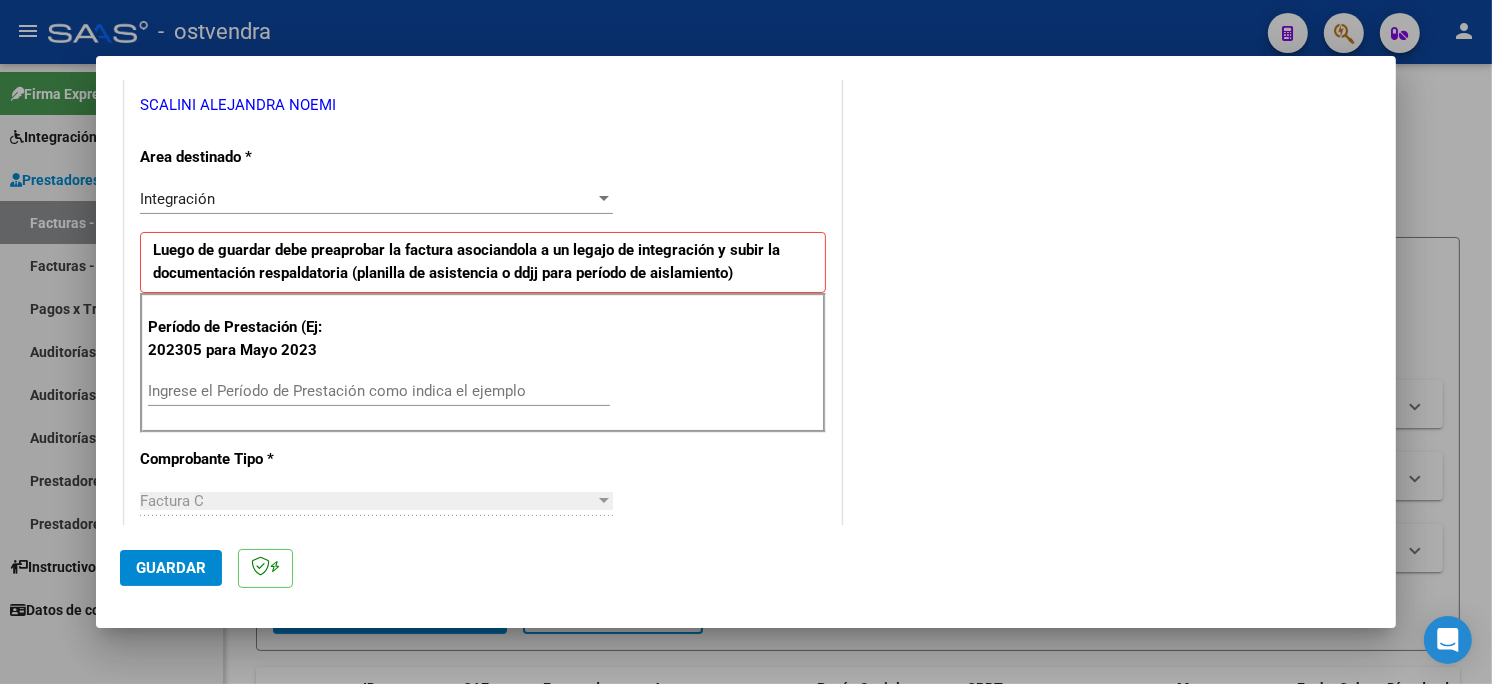 scroll, scrollTop: 444, scrollLeft: 0, axis: vertical 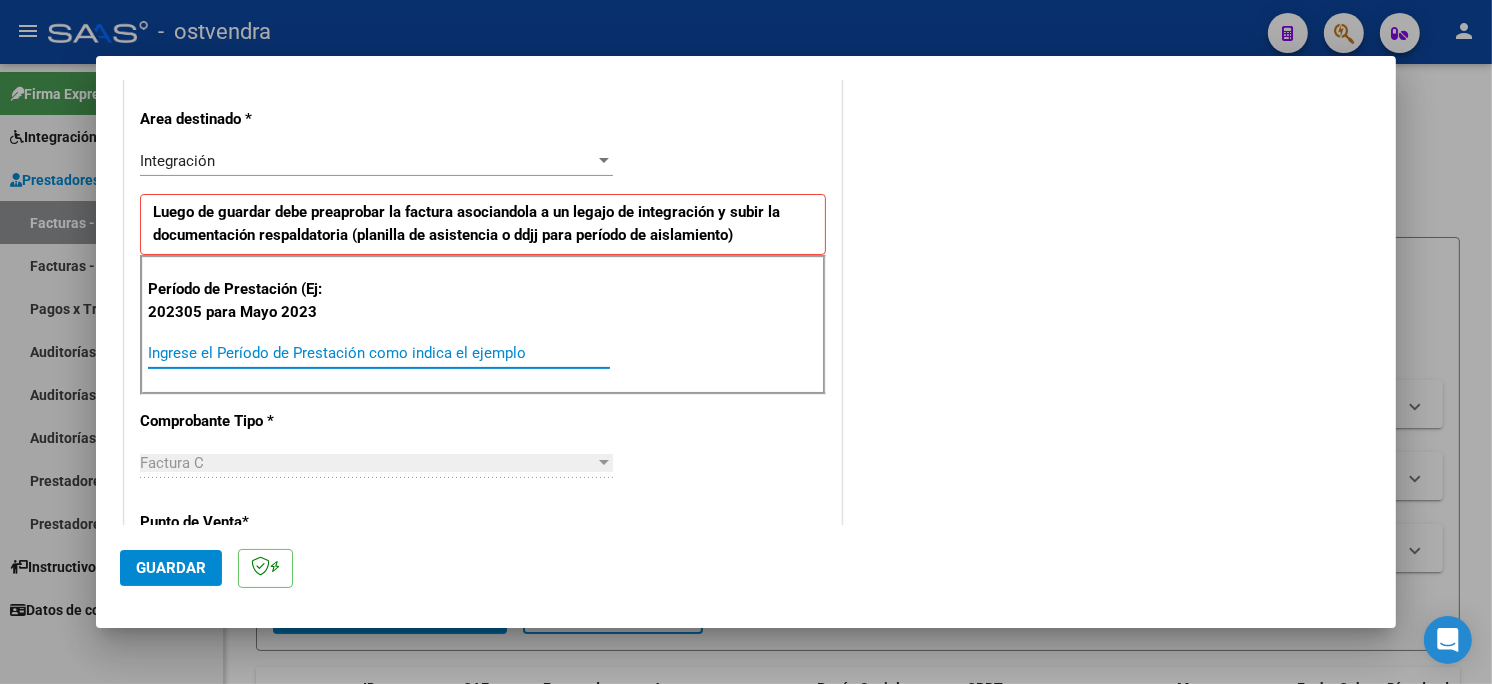 click on "Ingrese el Período de Prestación como indica el ejemplo" at bounding box center (379, 353) 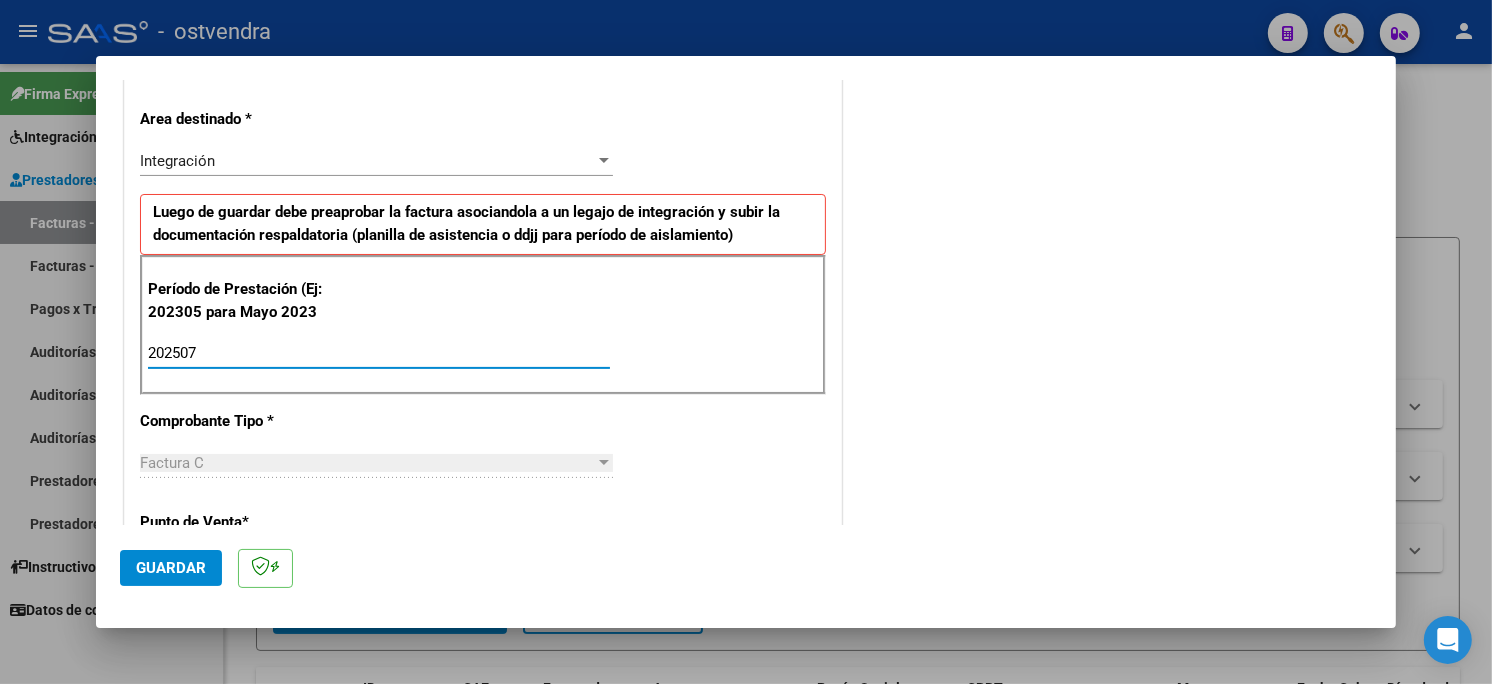 type on "202507" 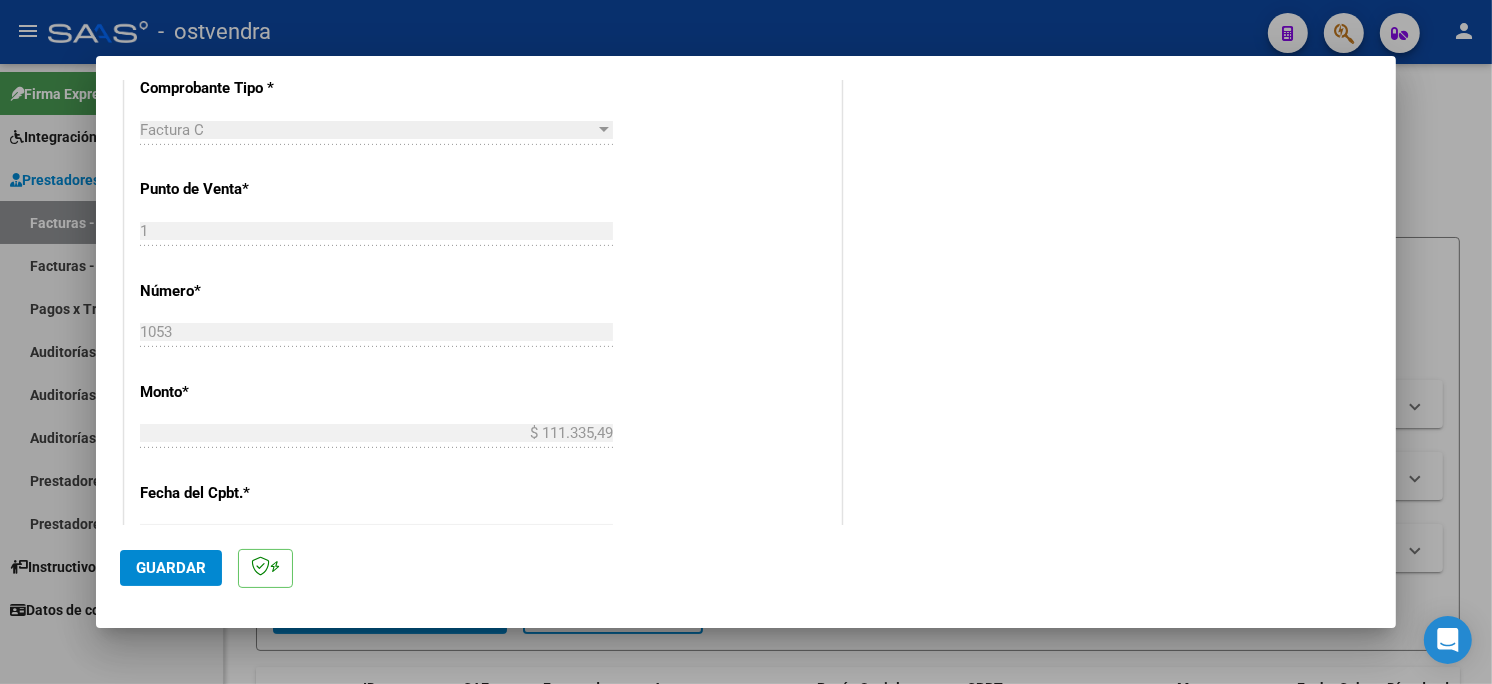 scroll, scrollTop: 888, scrollLeft: 0, axis: vertical 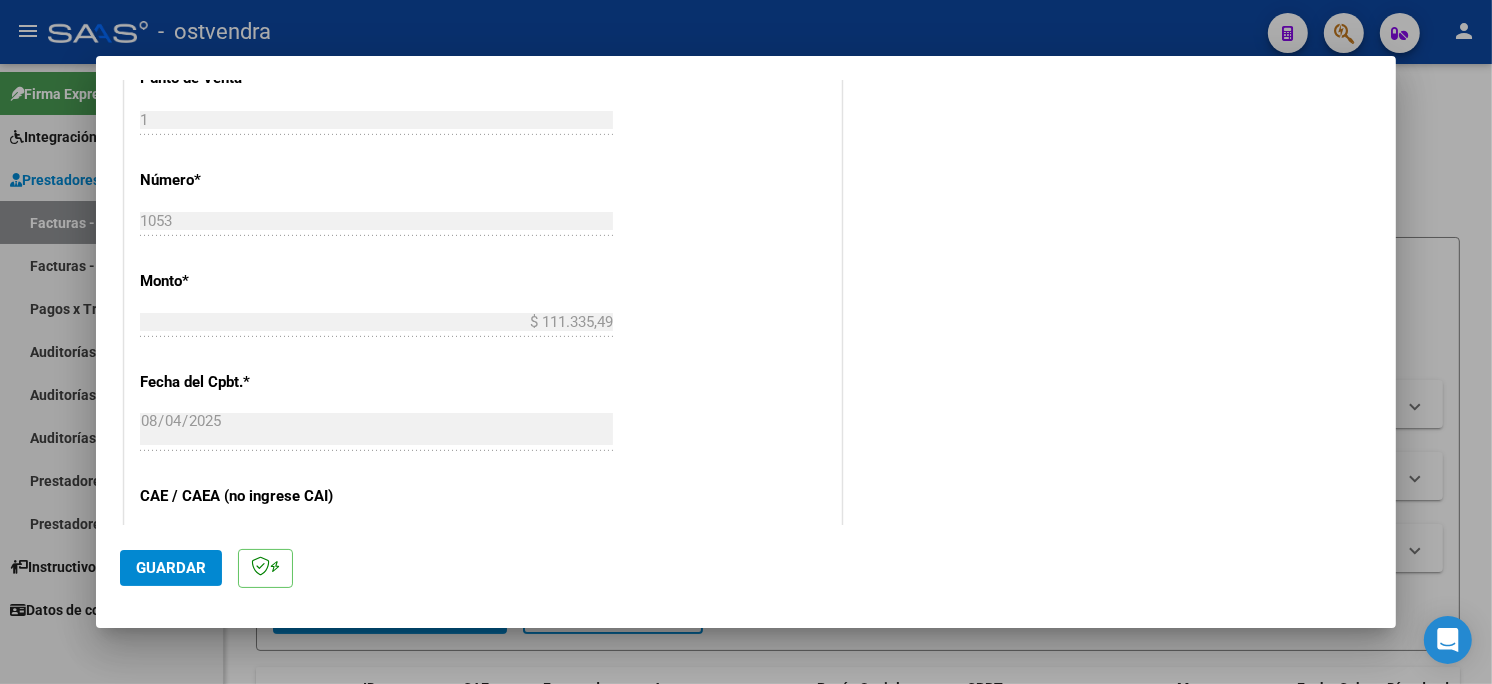 click on "Guardar" 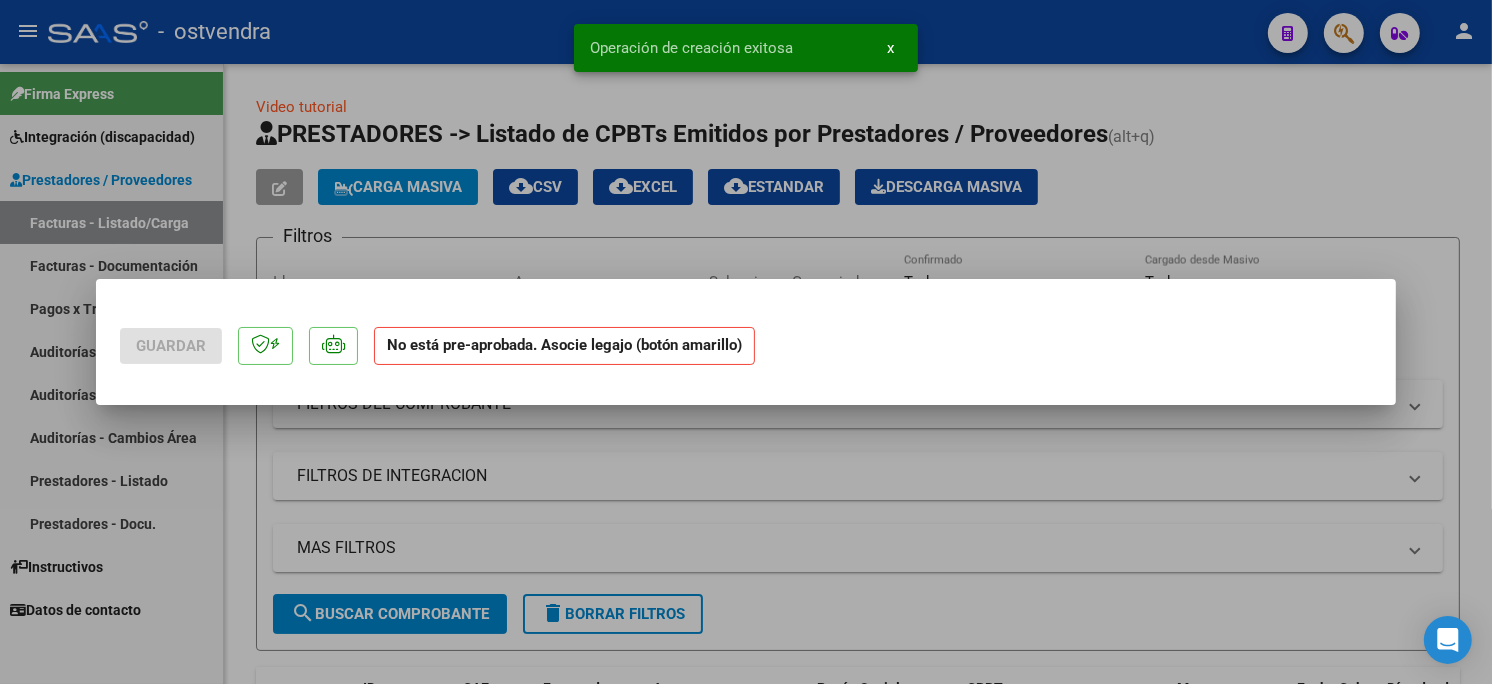 scroll, scrollTop: 0, scrollLeft: 0, axis: both 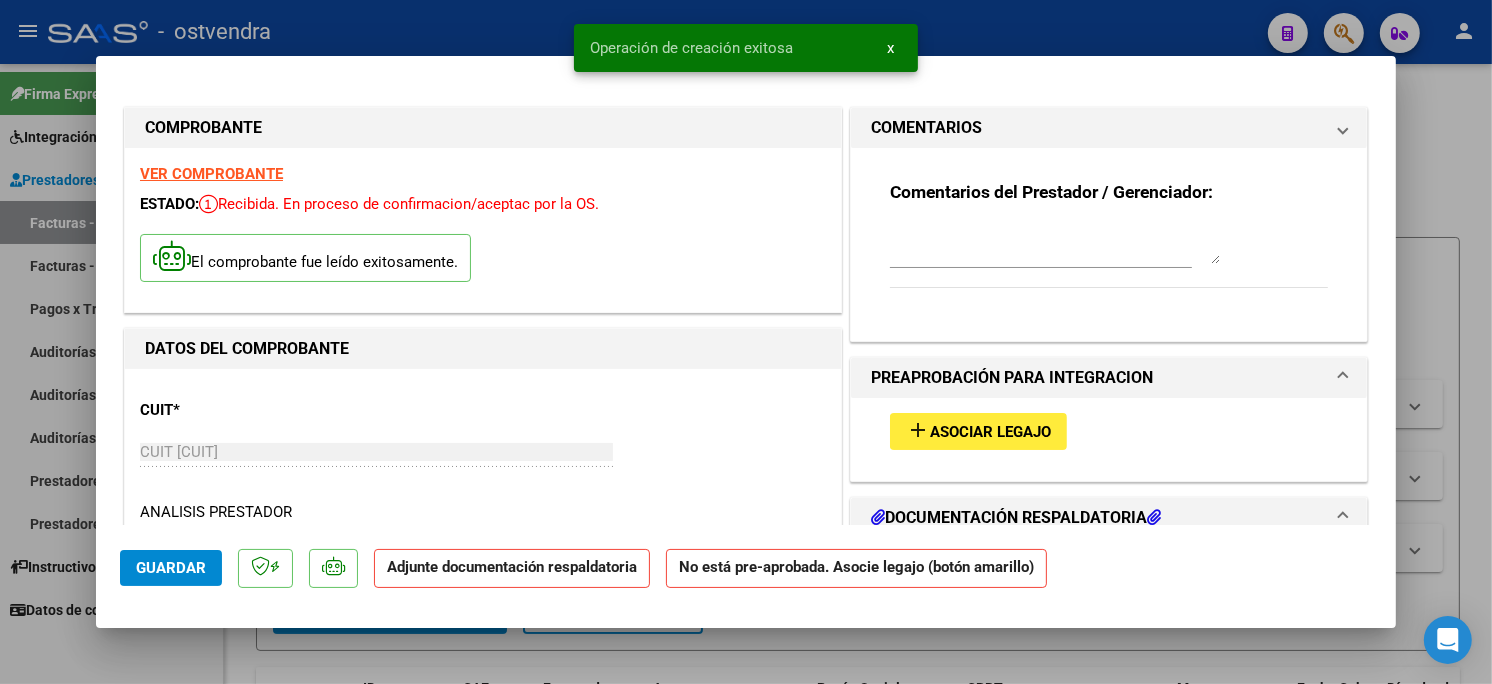 click on "Asociar Legajo" at bounding box center (990, 432) 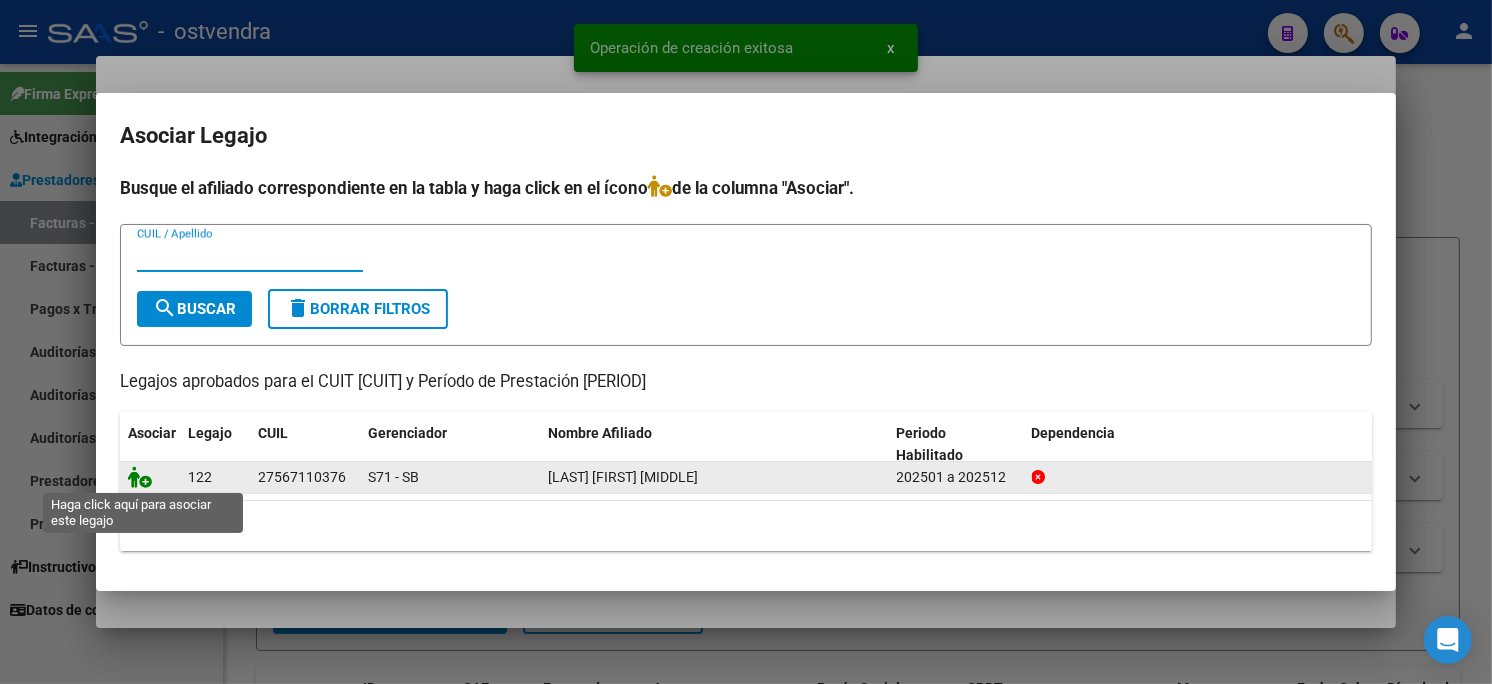 click 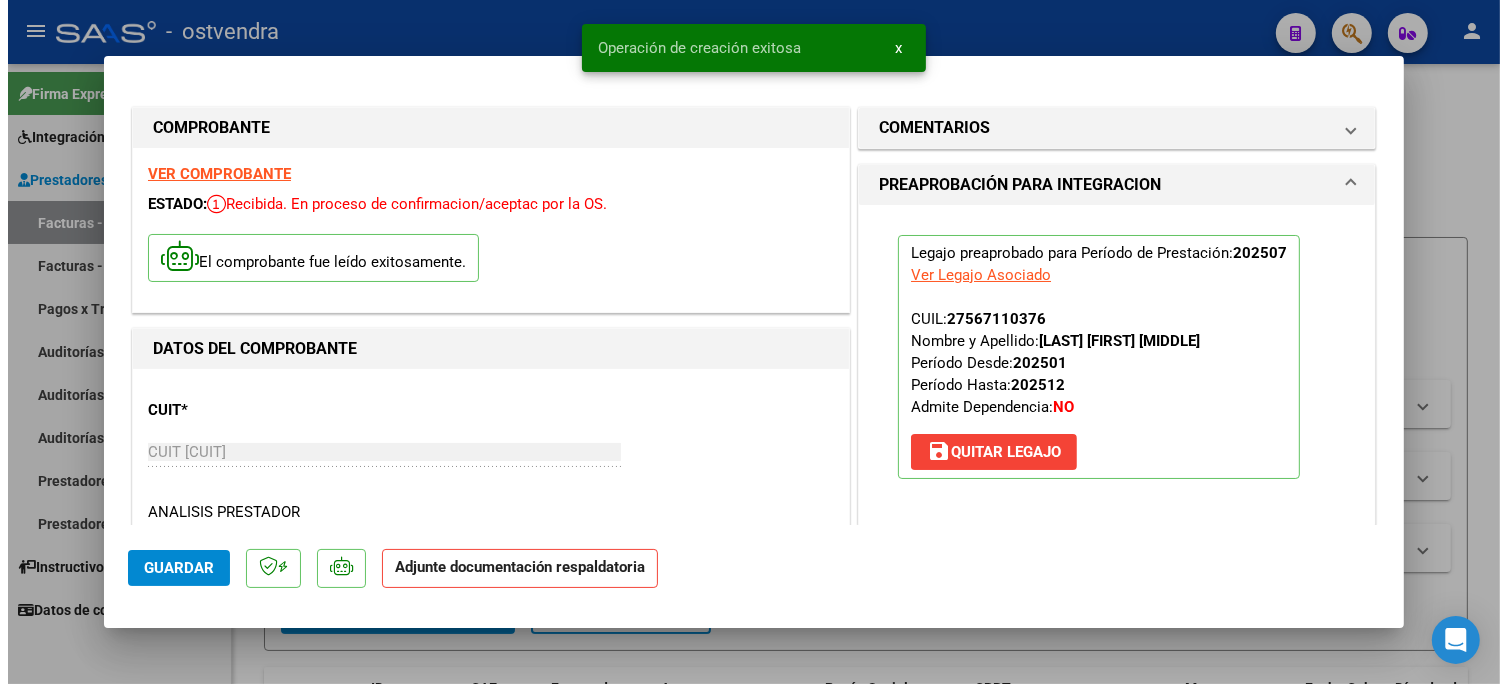 scroll, scrollTop: 222, scrollLeft: 0, axis: vertical 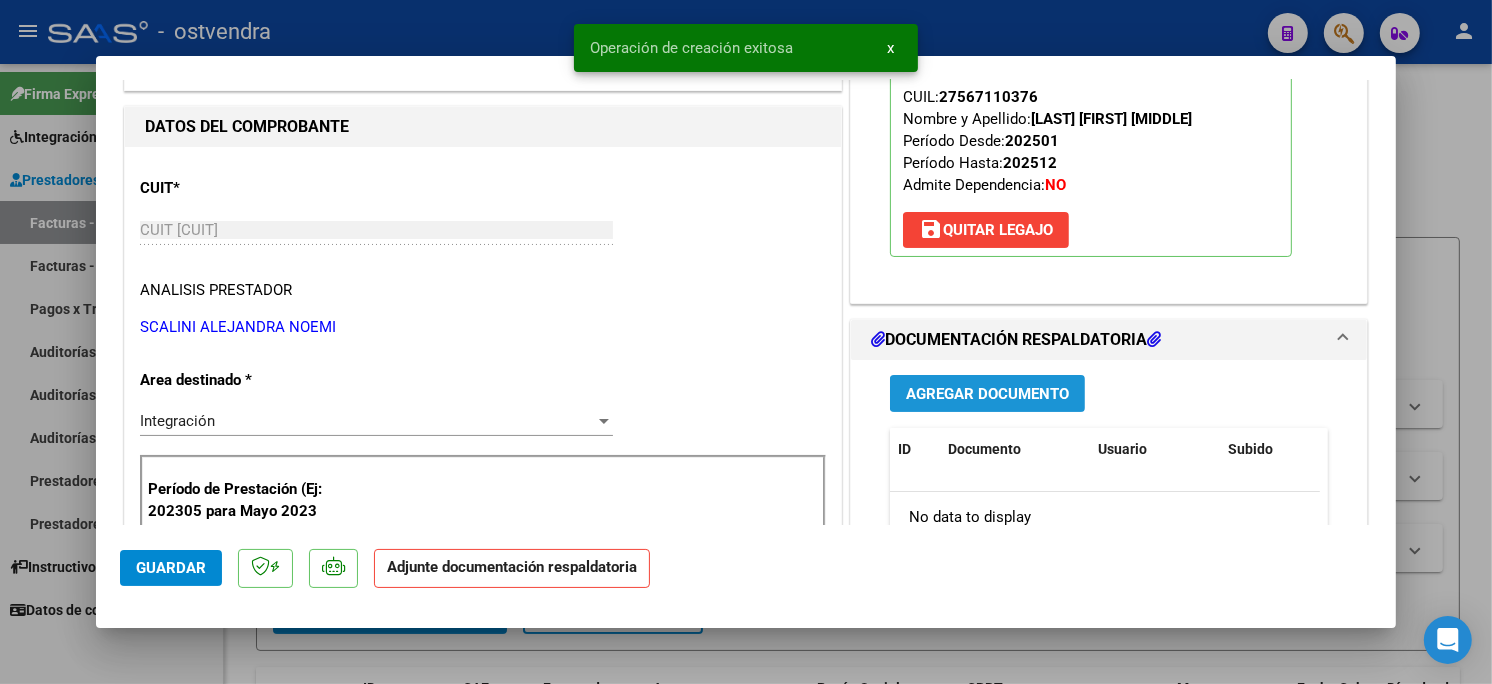 click on "Agregar Documento" at bounding box center [987, 394] 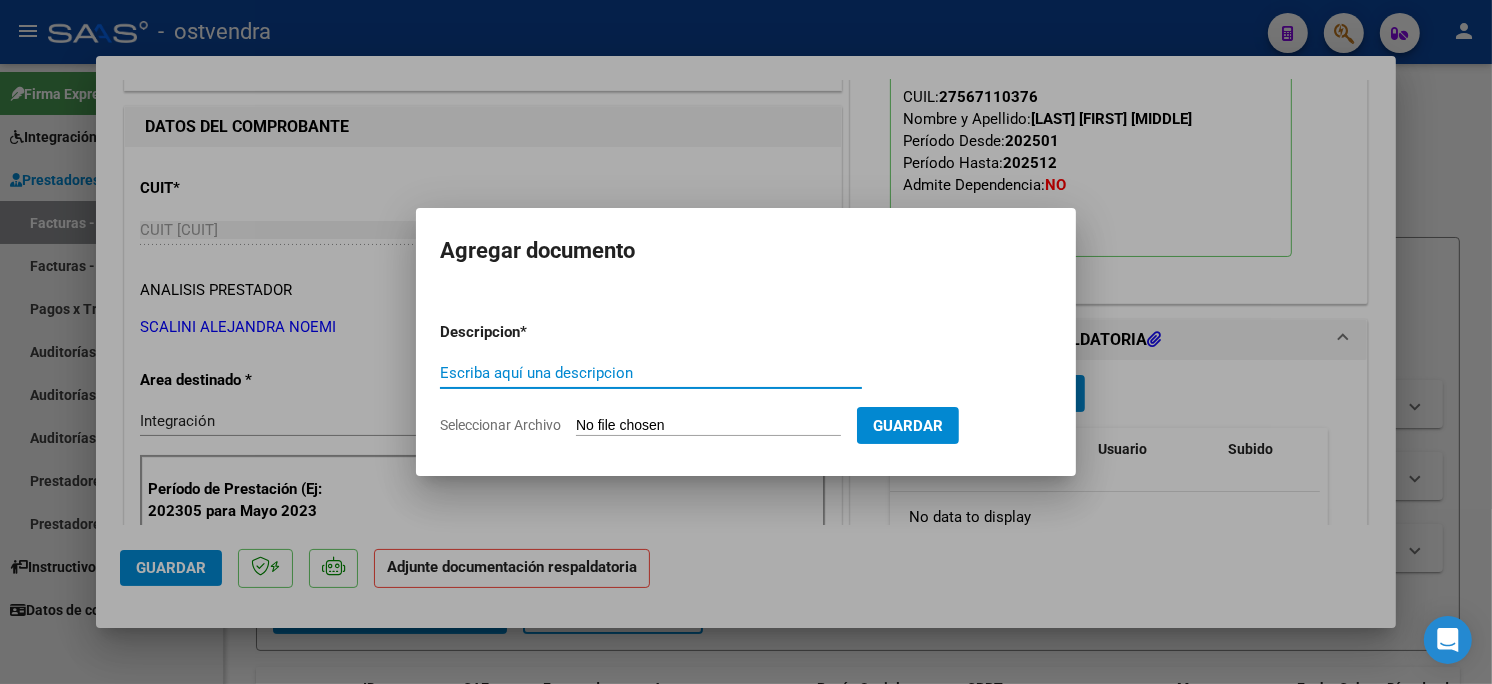 click on "Seleccionar Archivo" at bounding box center (708, 426) 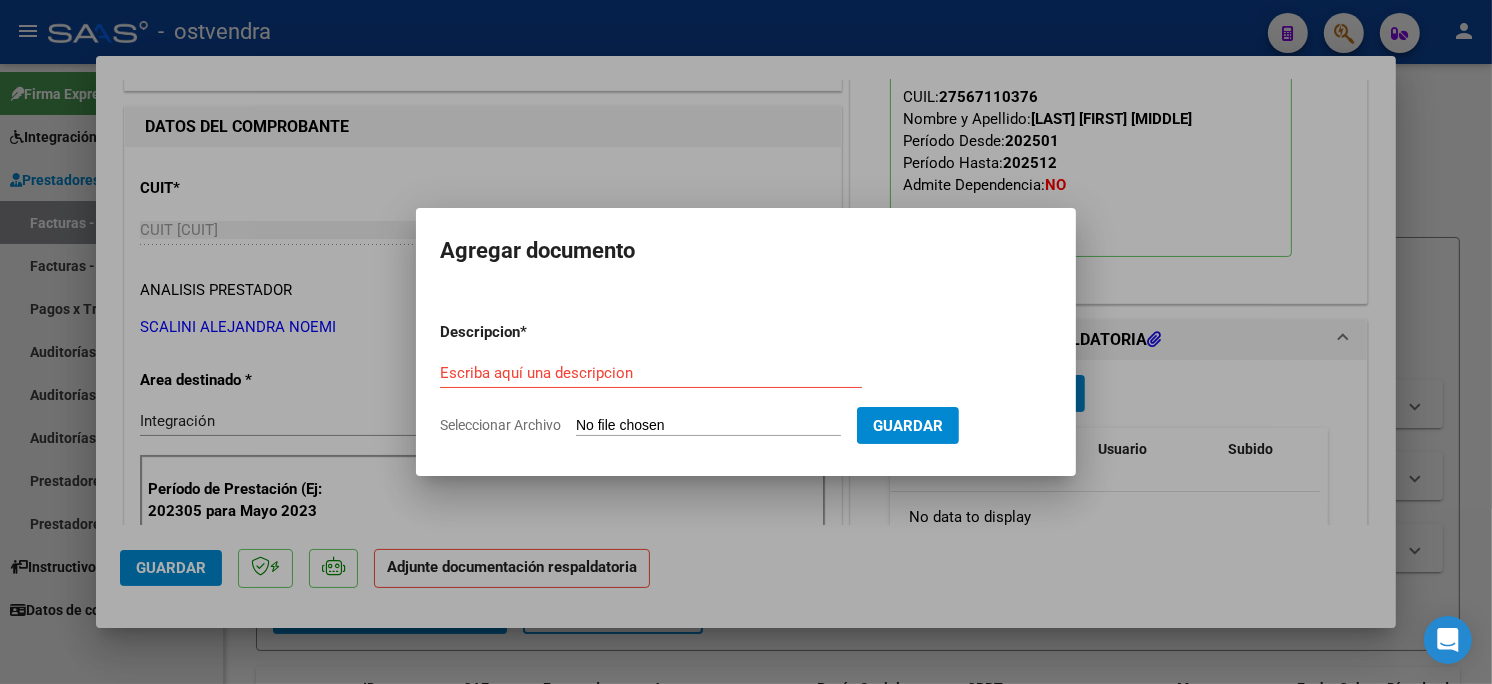 type on "C:\fakepath\ASISTENCIA C-1-1053.jpg" 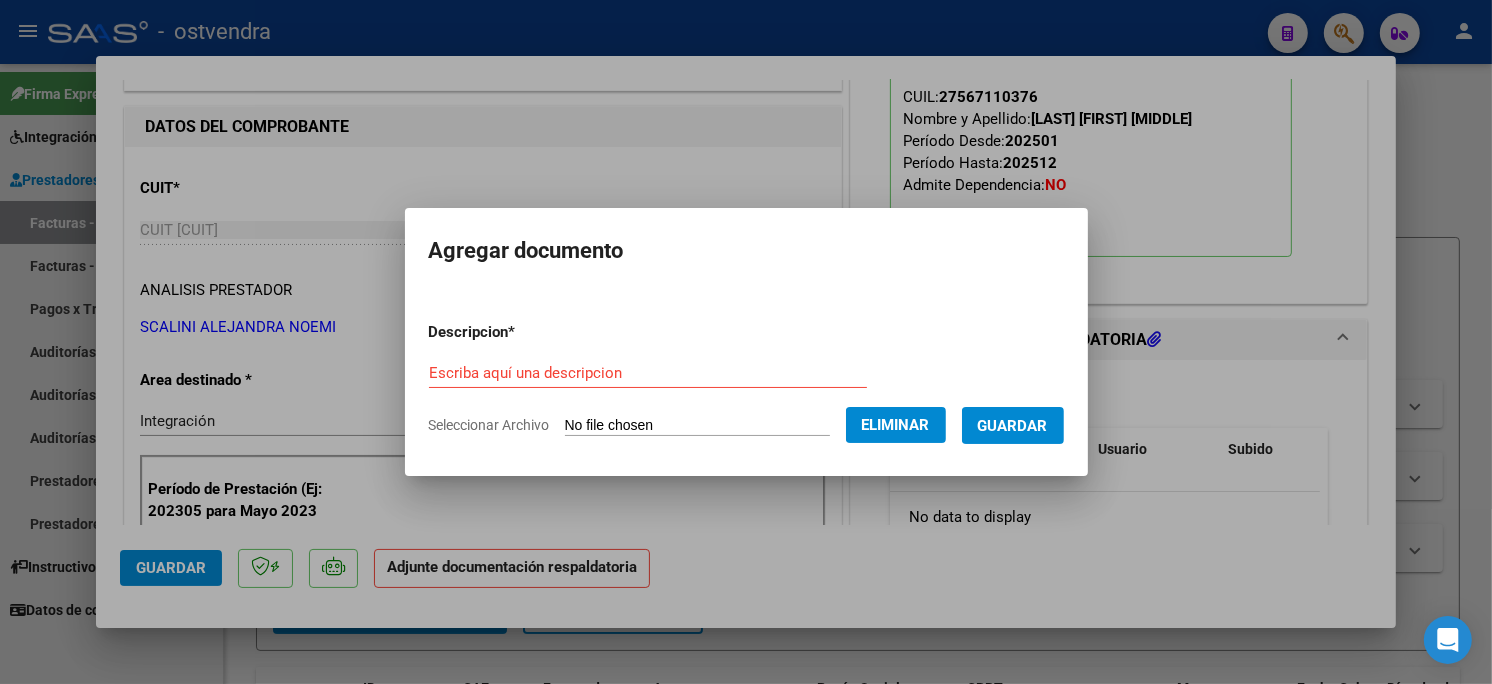 click on "Escriba aquí una descripcion" at bounding box center [648, 373] 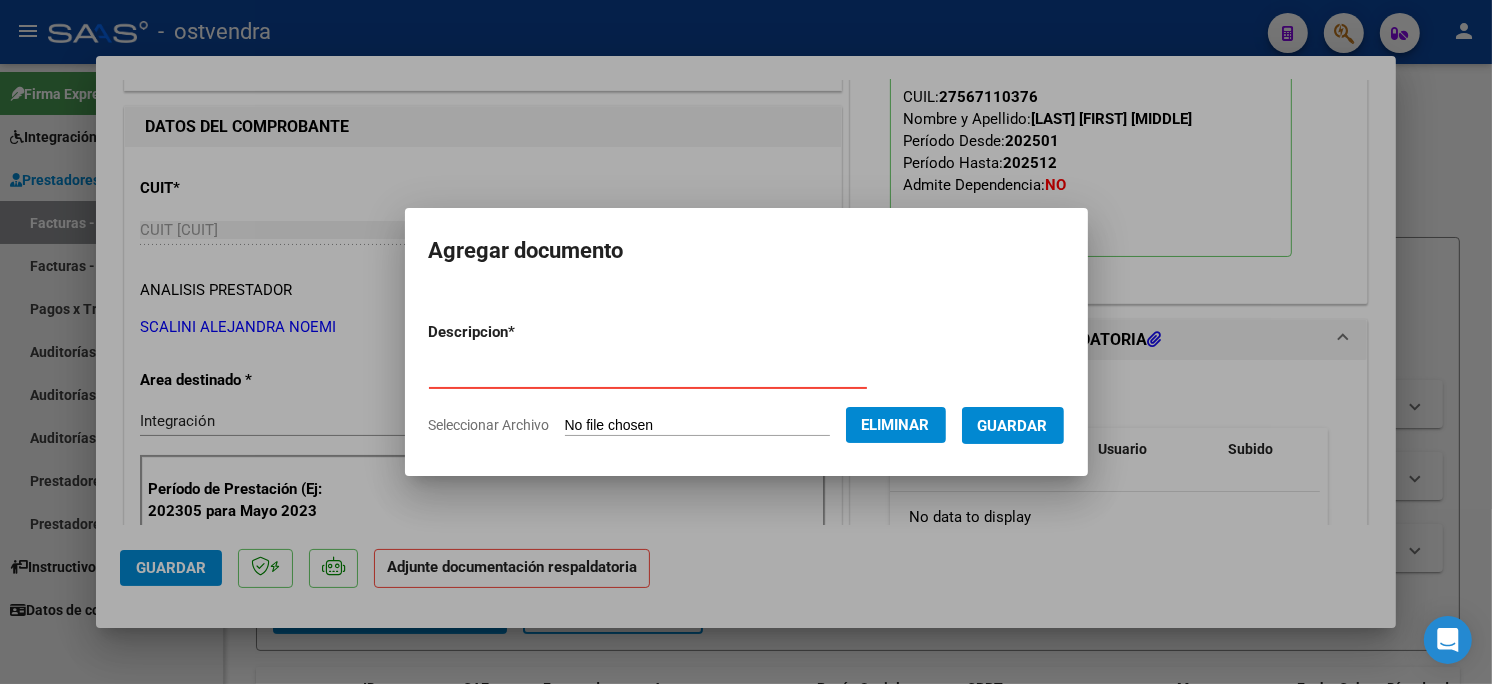 type on "PLANILLA DE ASISTENCIA" 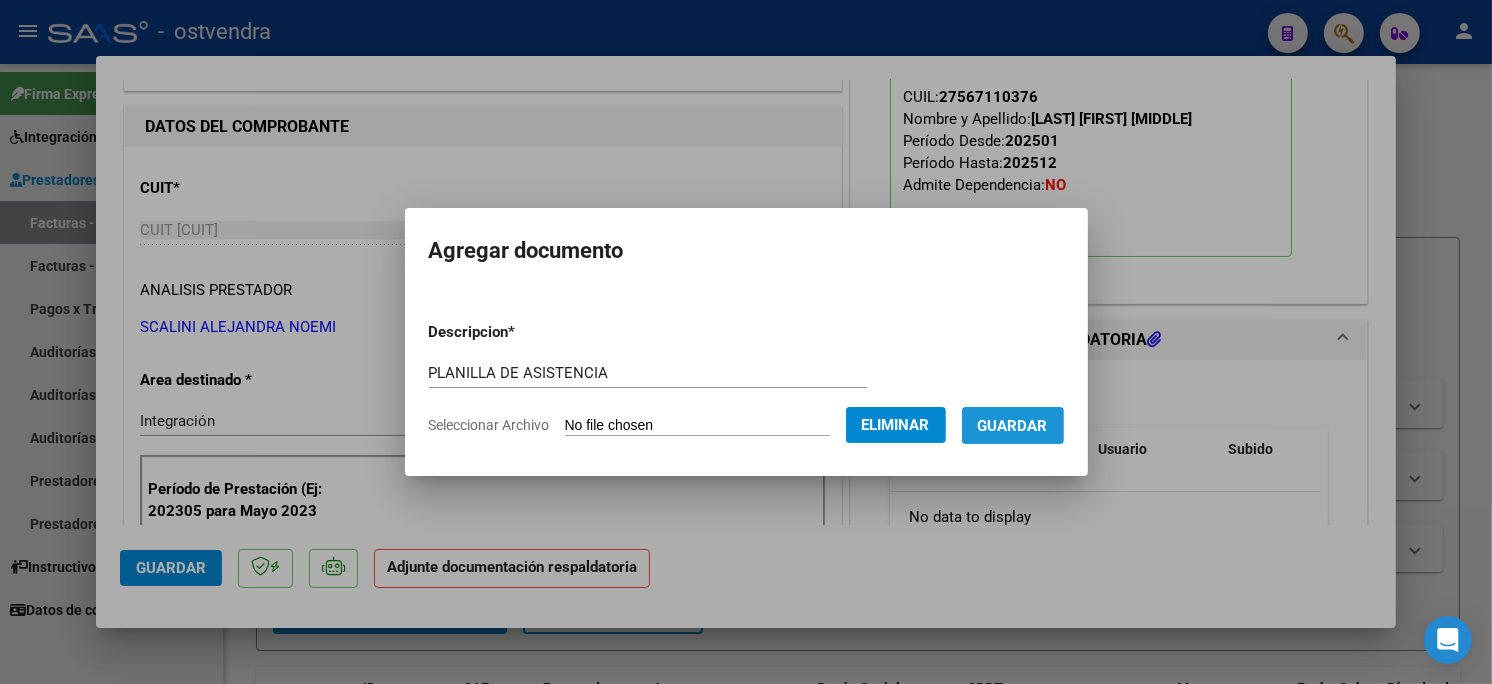 click on "Guardar" at bounding box center (1013, 426) 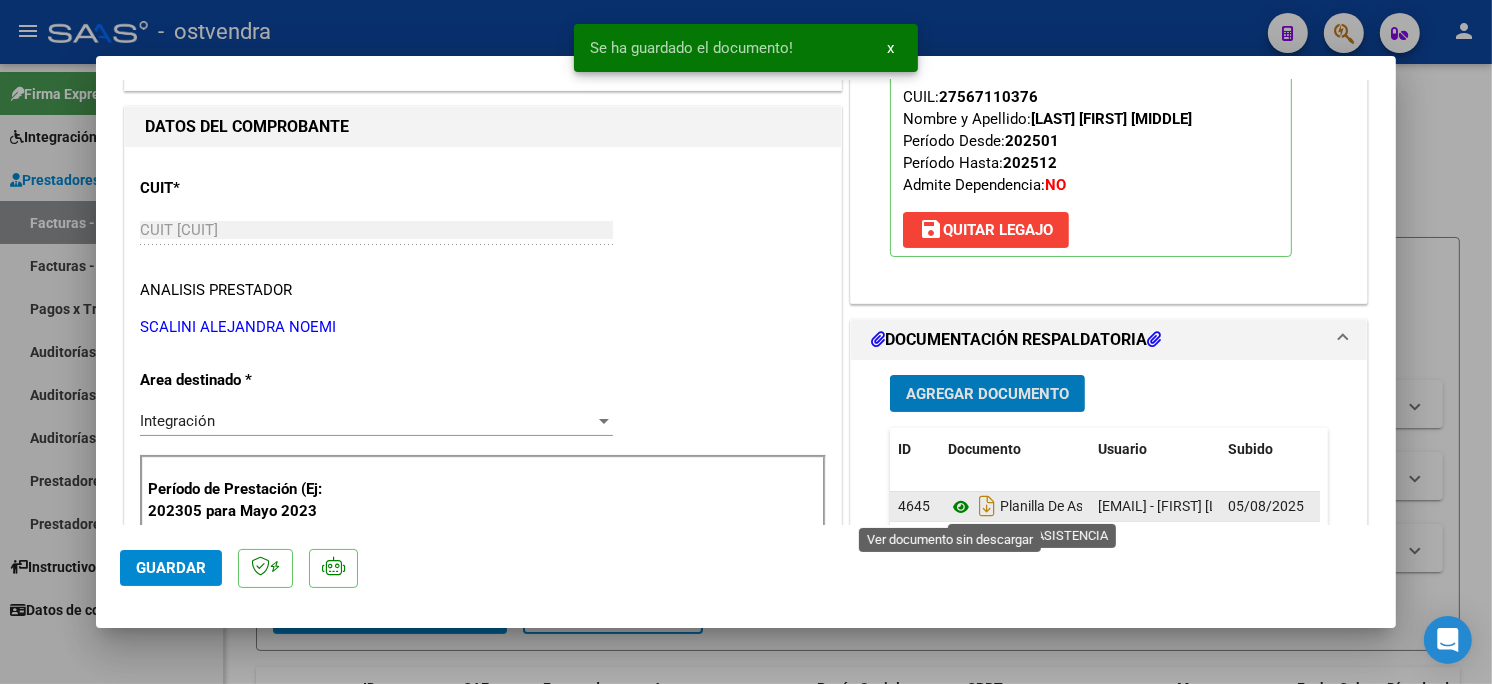 click 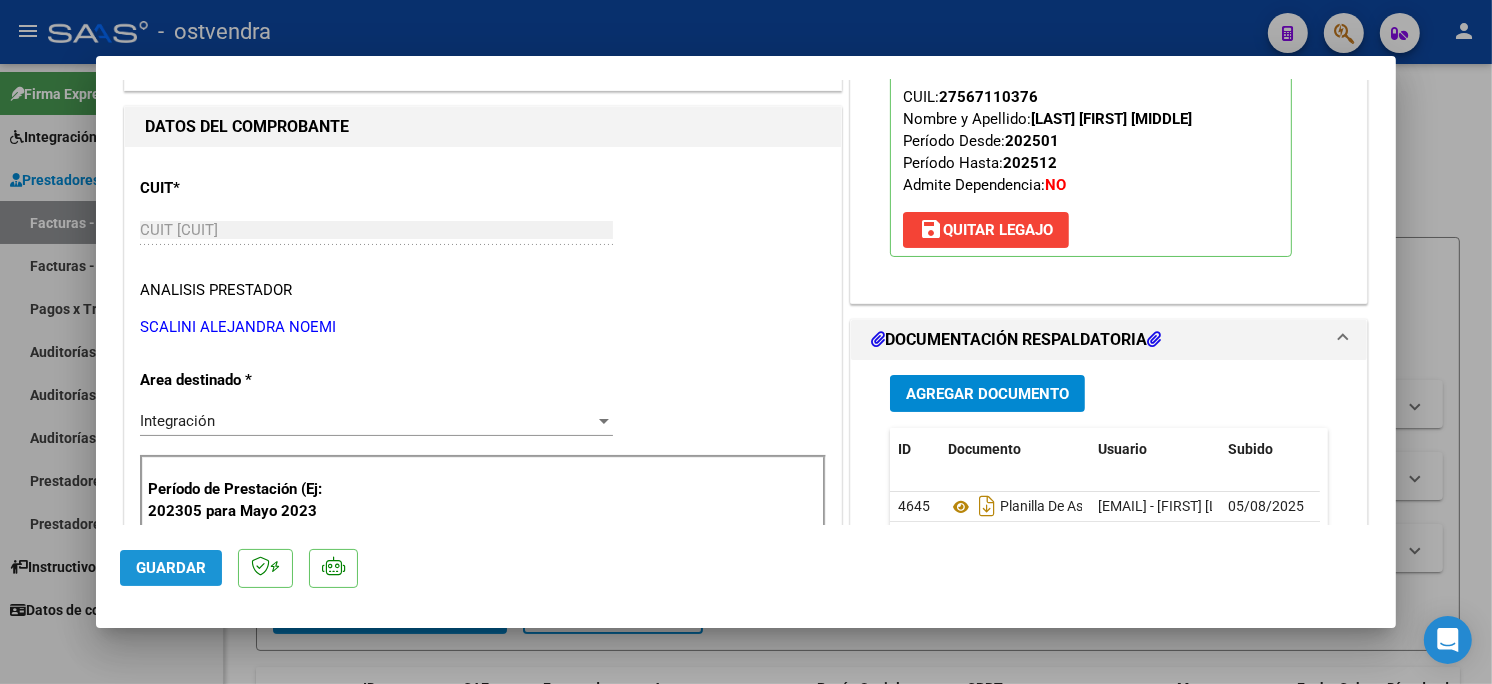 click on "Guardar" 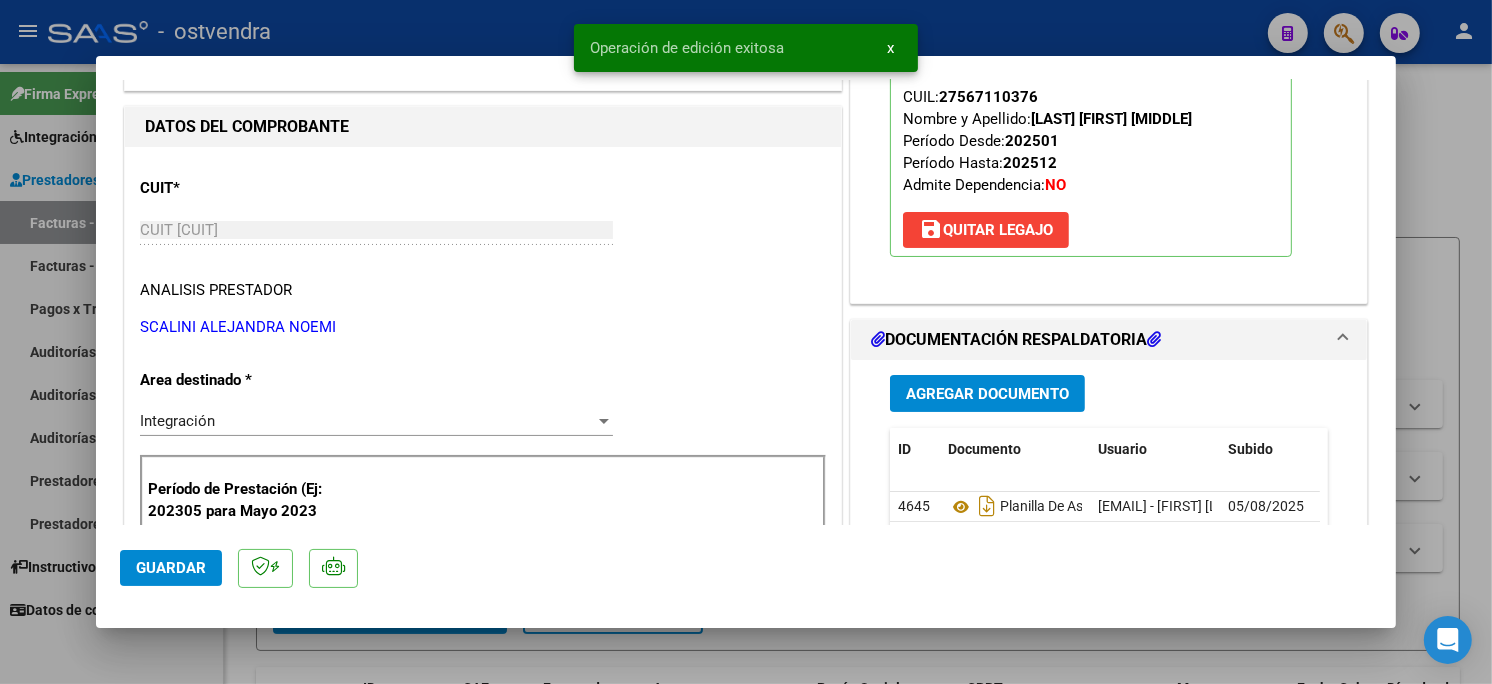 click at bounding box center (746, 342) 